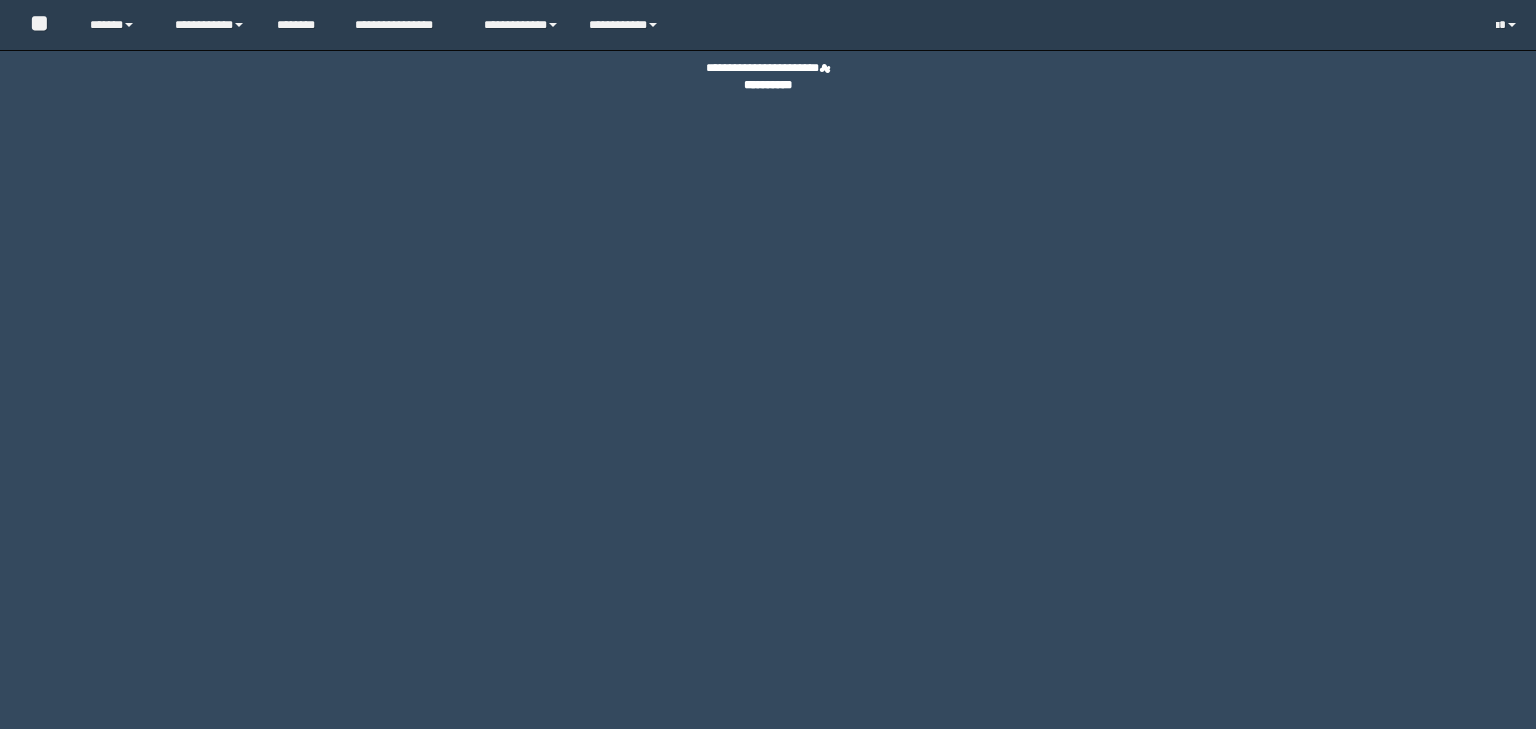scroll, scrollTop: 0, scrollLeft: 0, axis: both 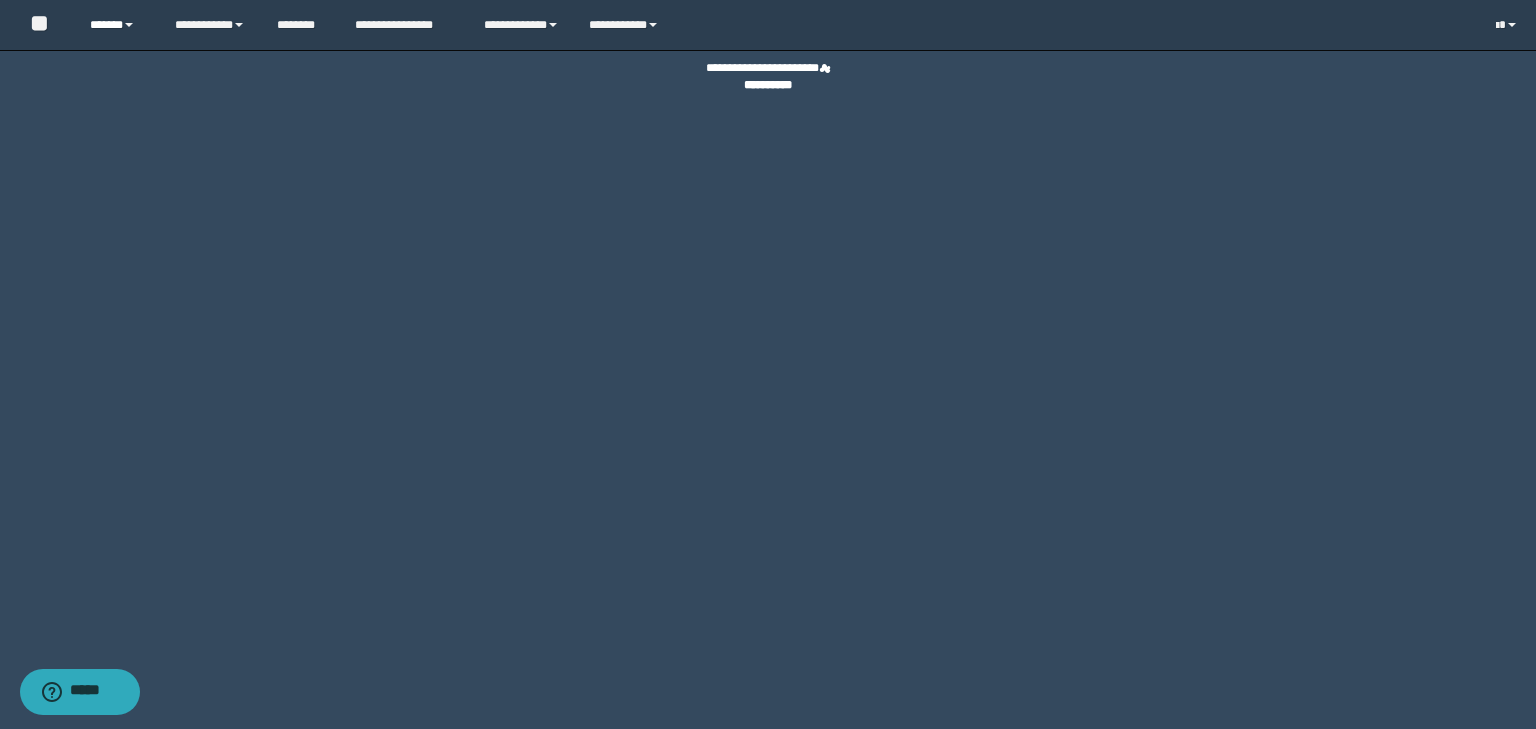 click on "******" at bounding box center (117, 25) 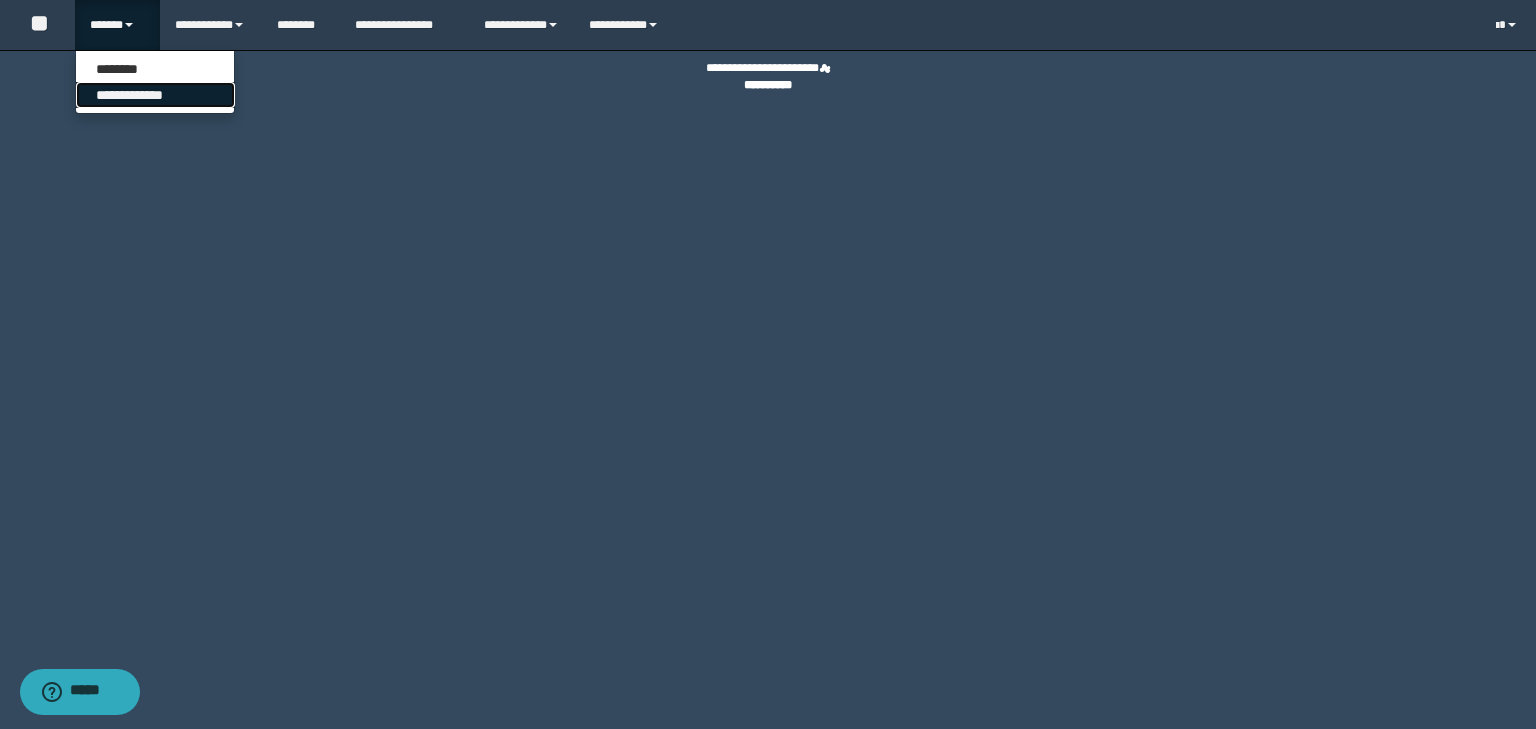 click on "**********" at bounding box center [155, 95] 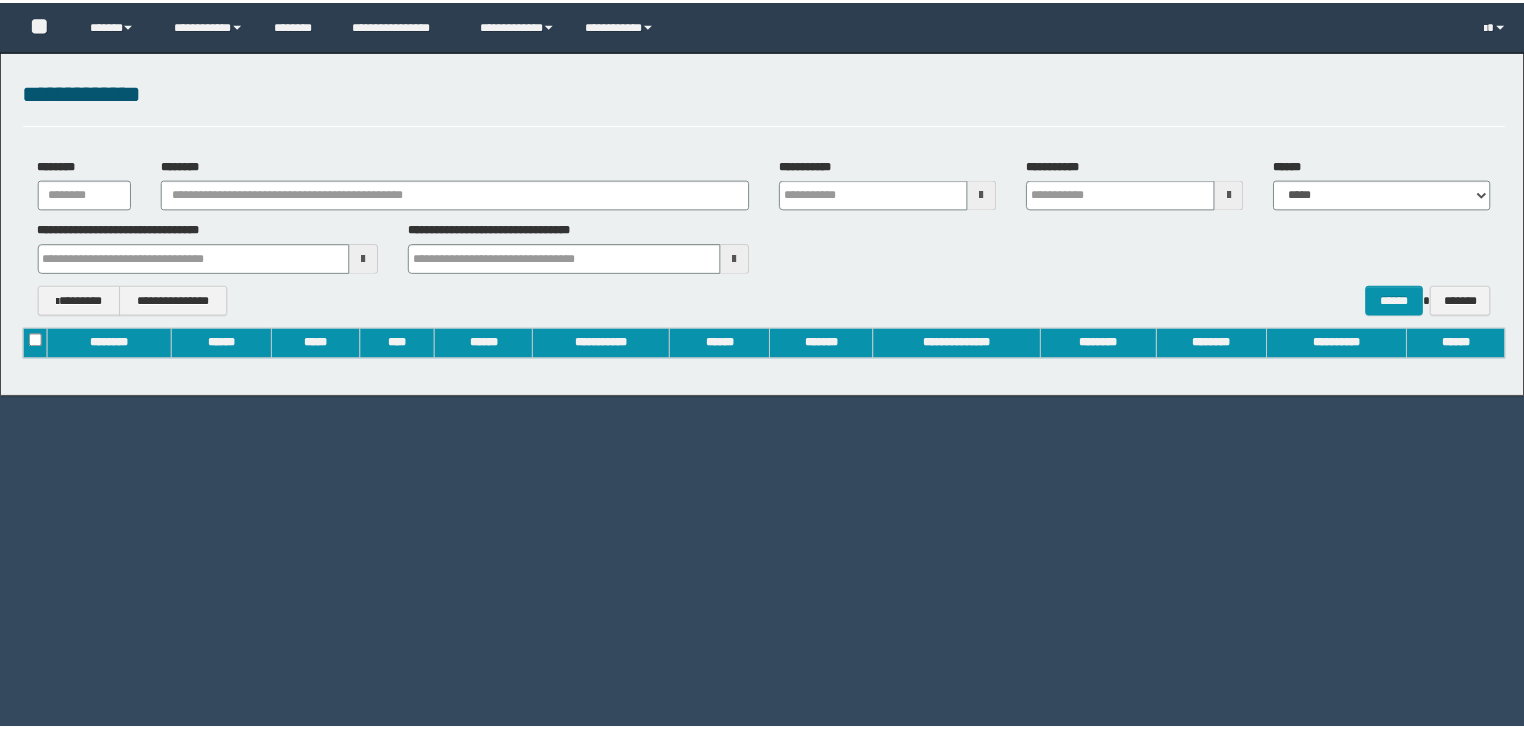 scroll, scrollTop: 0, scrollLeft: 0, axis: both 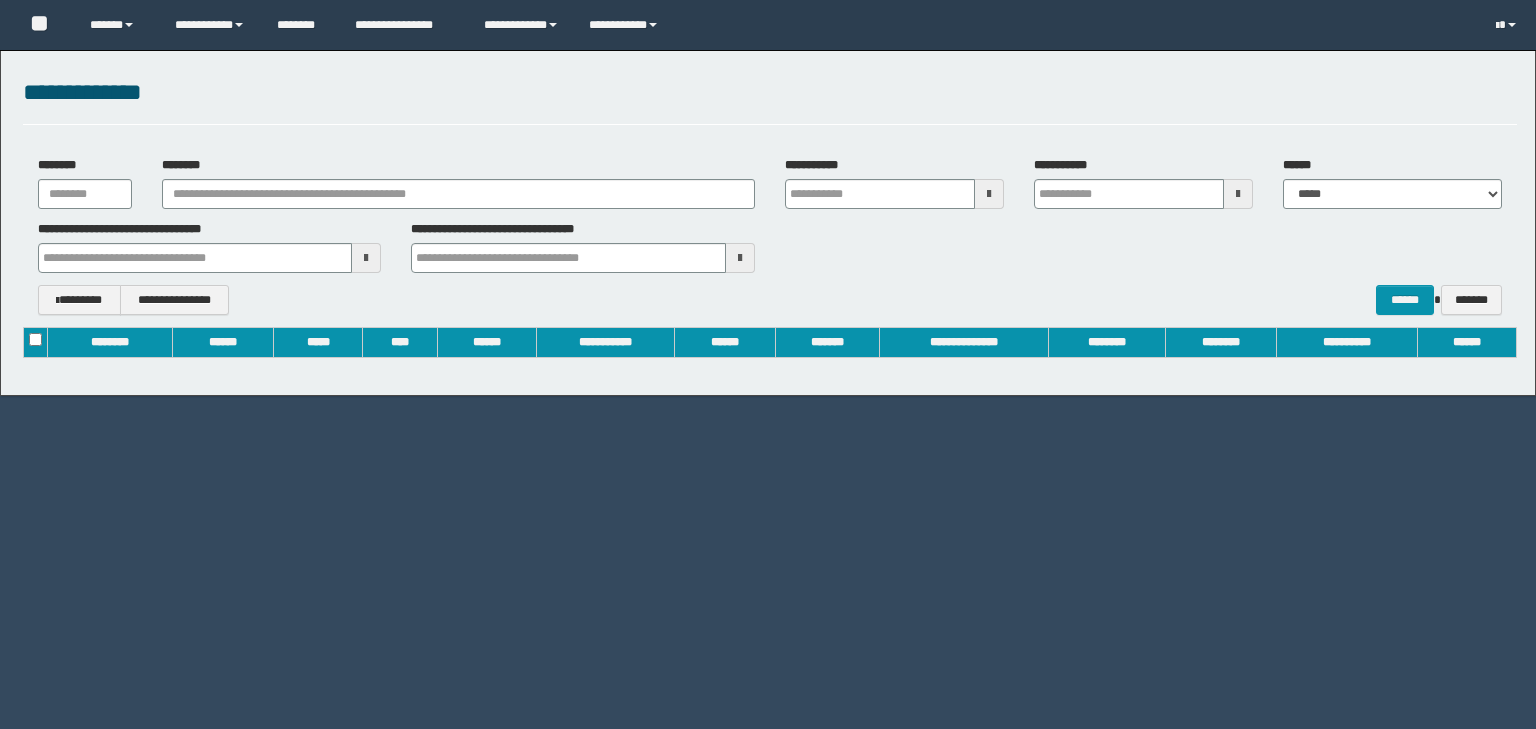 type on "**********" 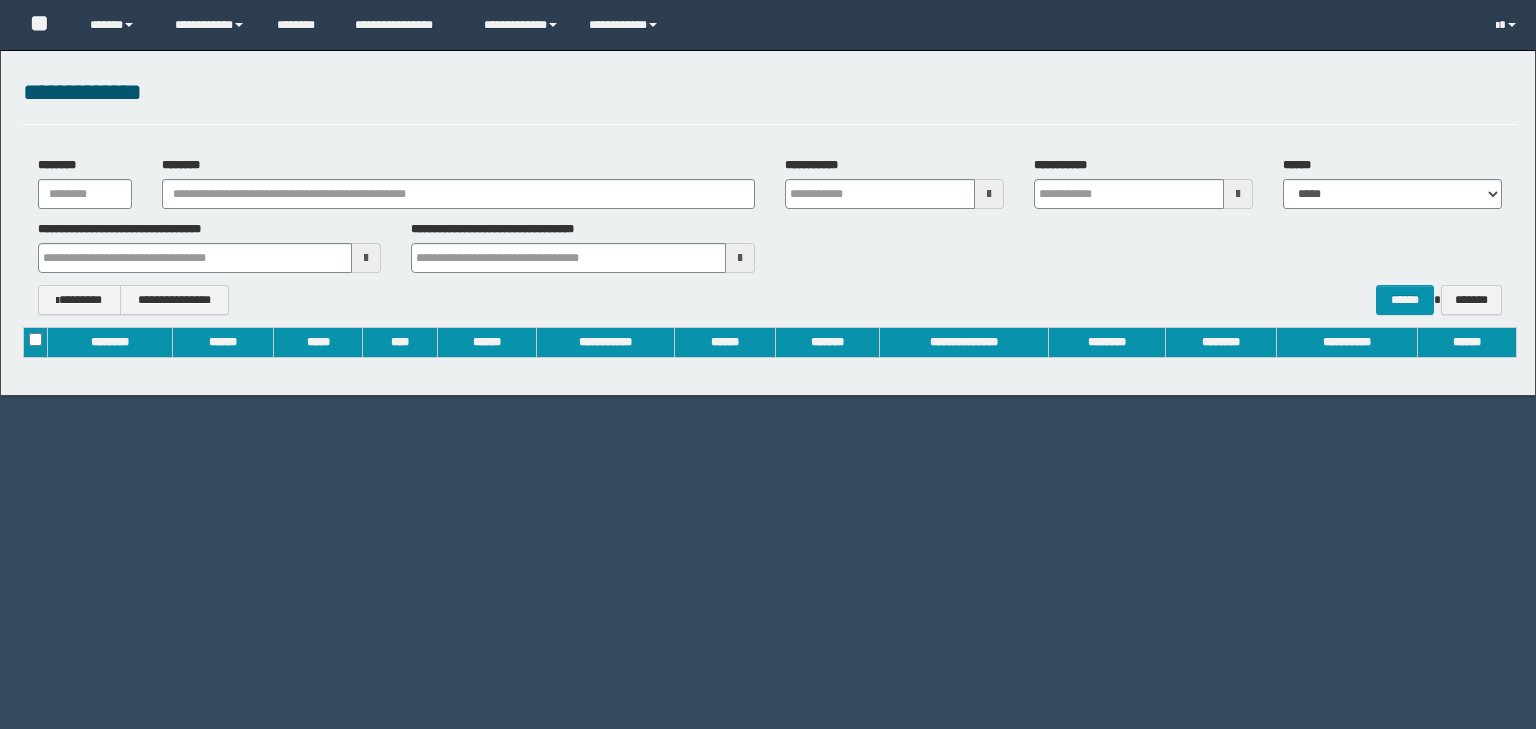 type on "**********" 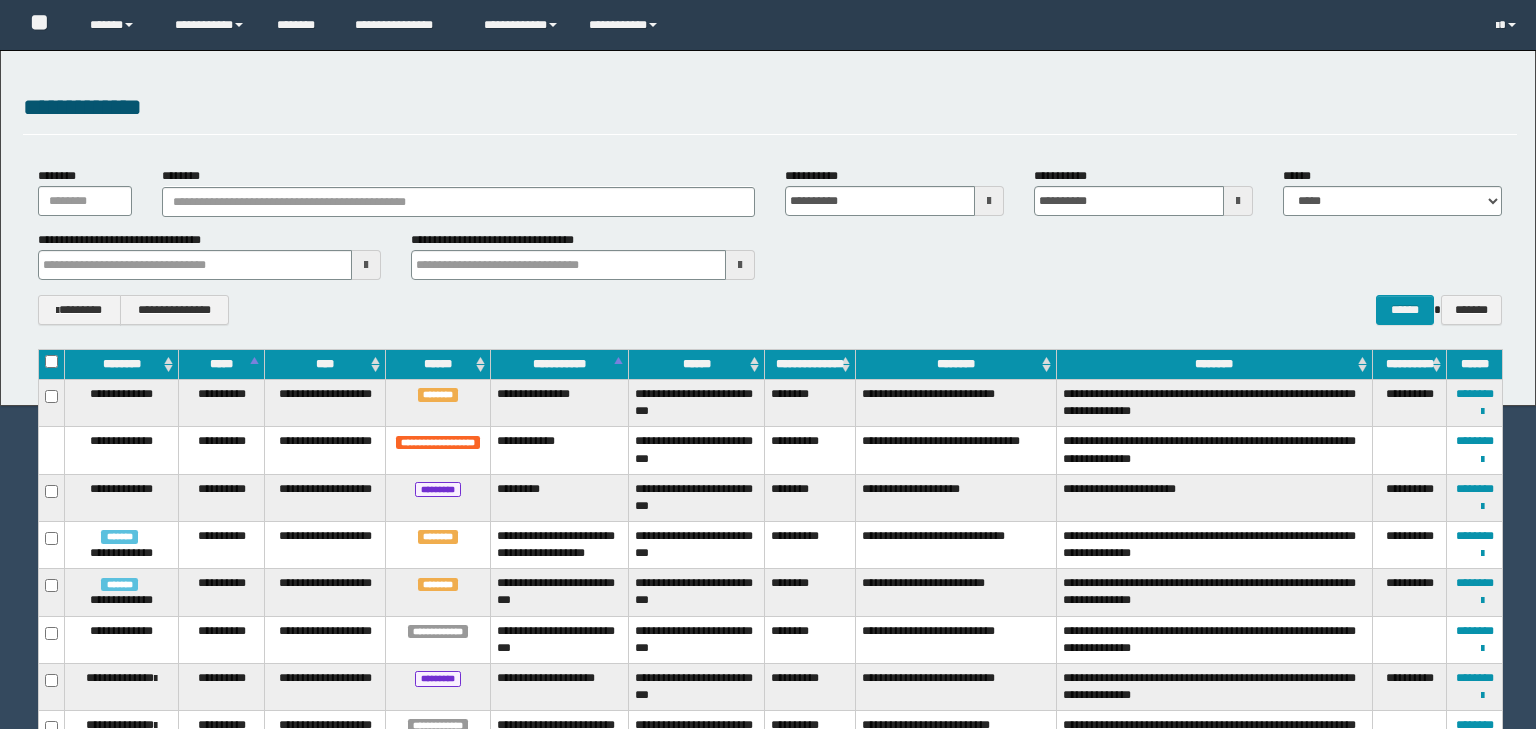 type 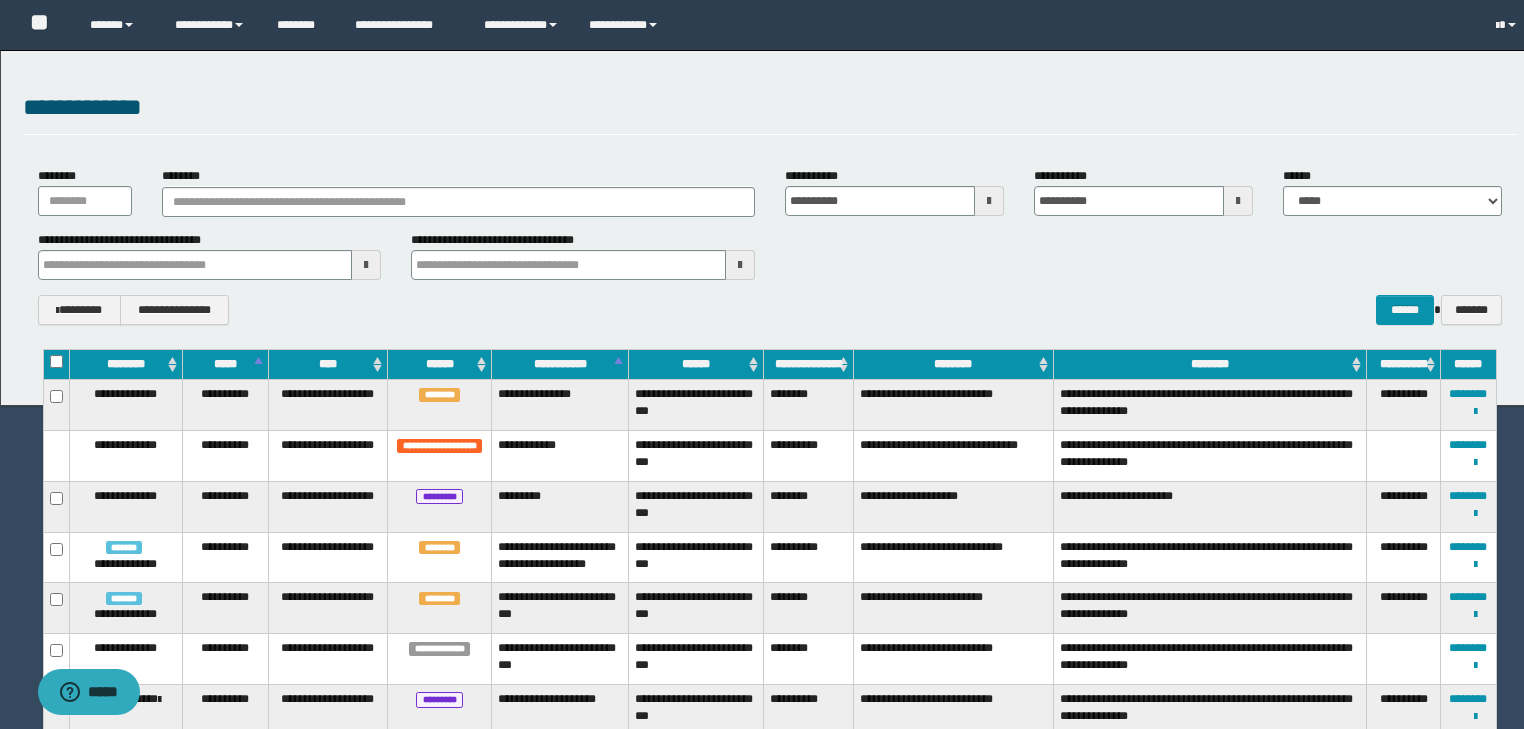 scroll, scrollTop: 0, scrollLeft: 0, axis: both 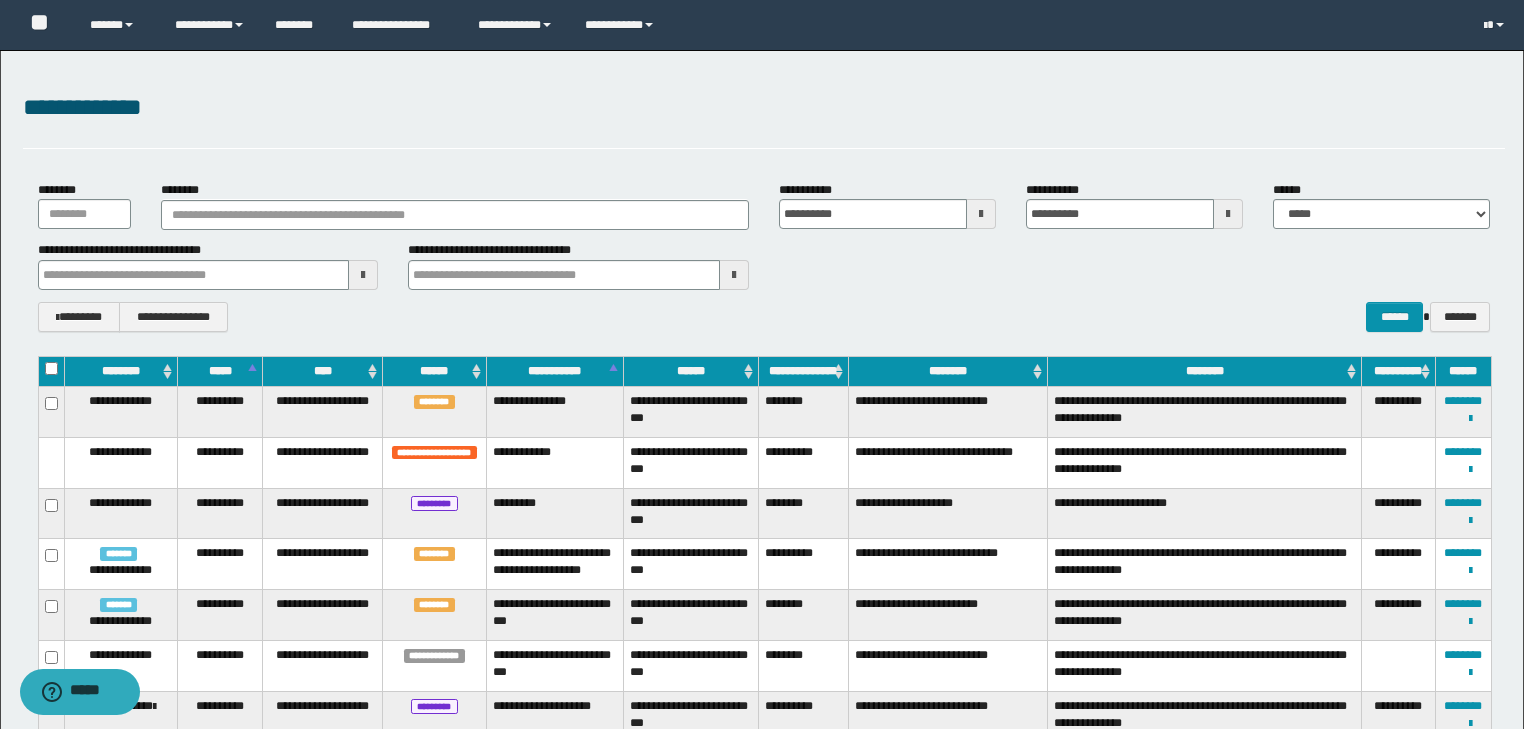 type 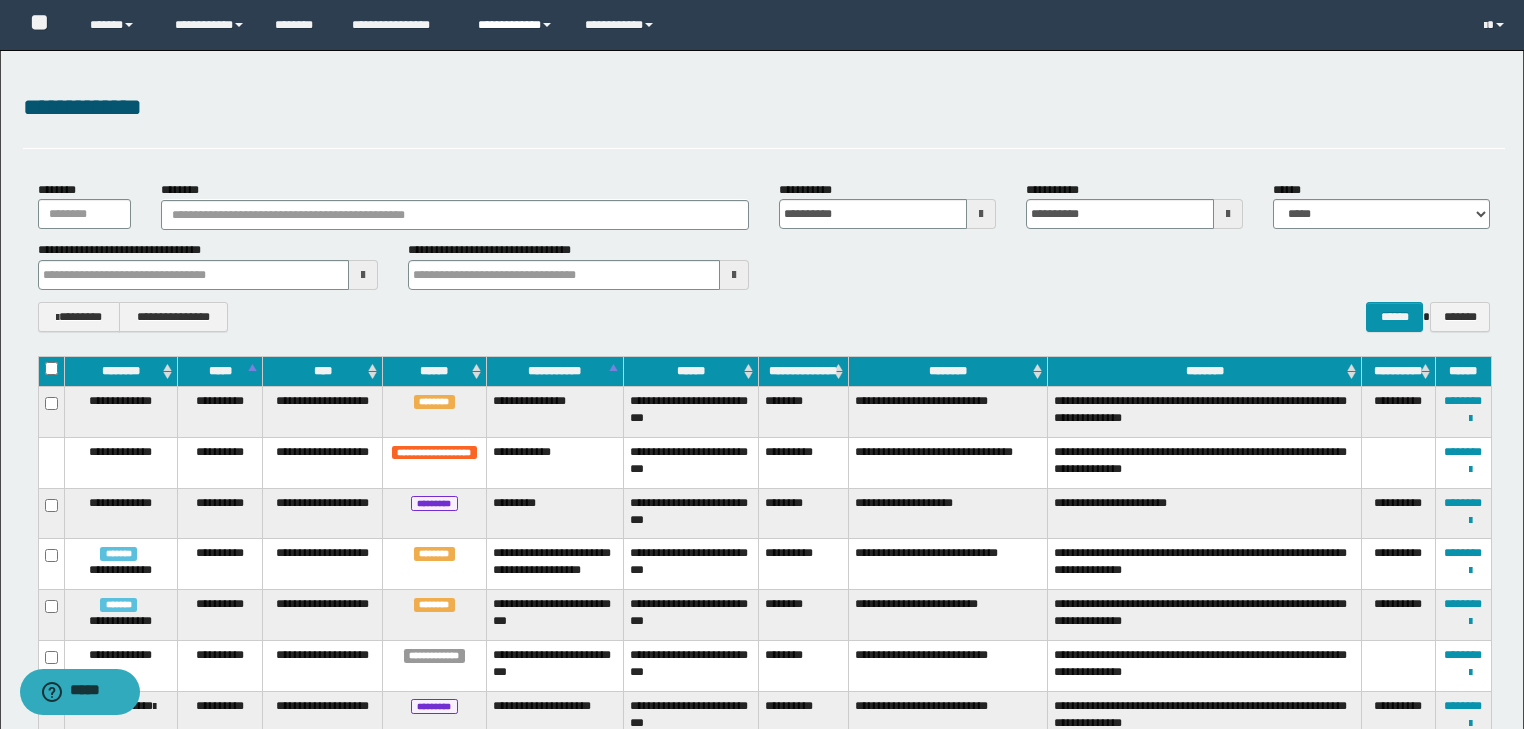 type 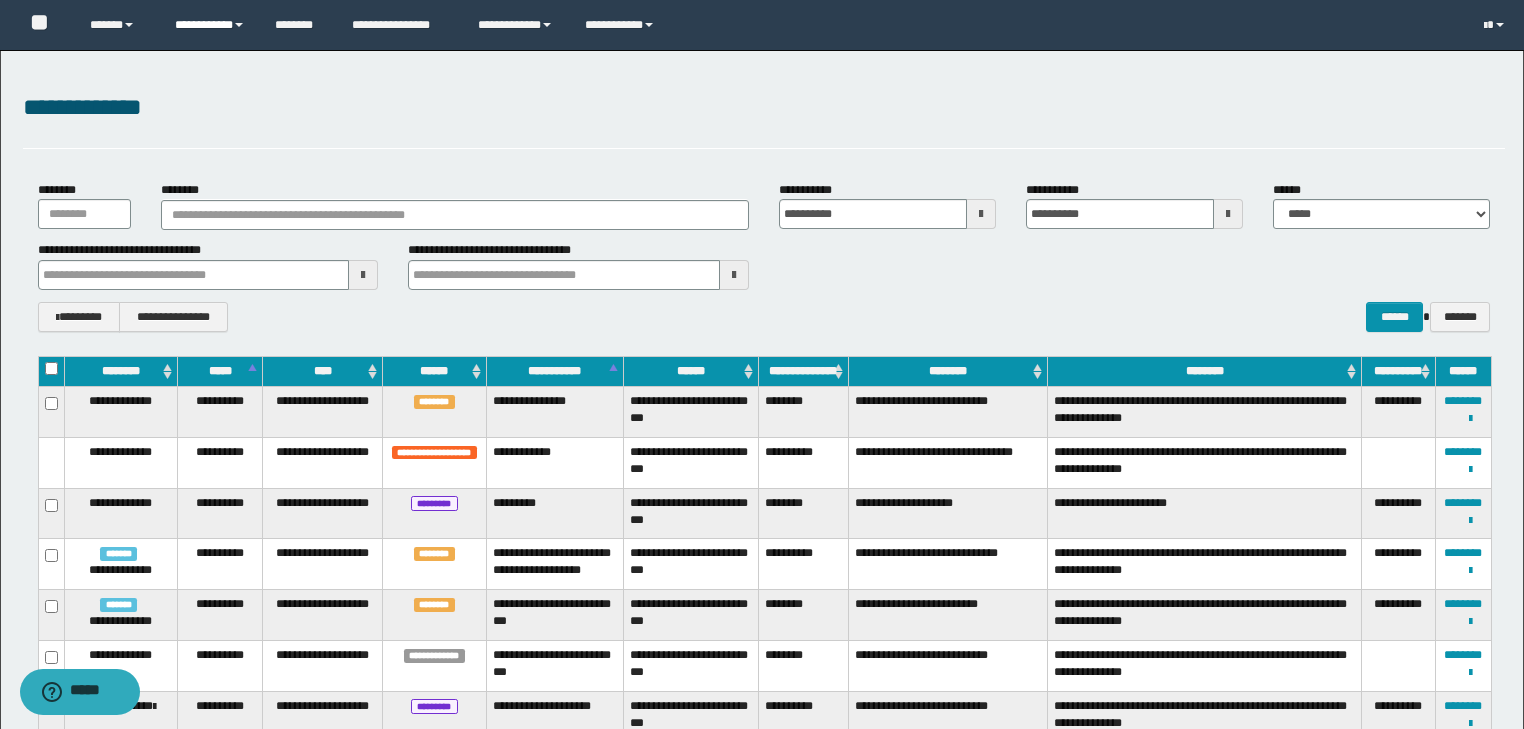 click on "**********" at bounding box center (210, 25) 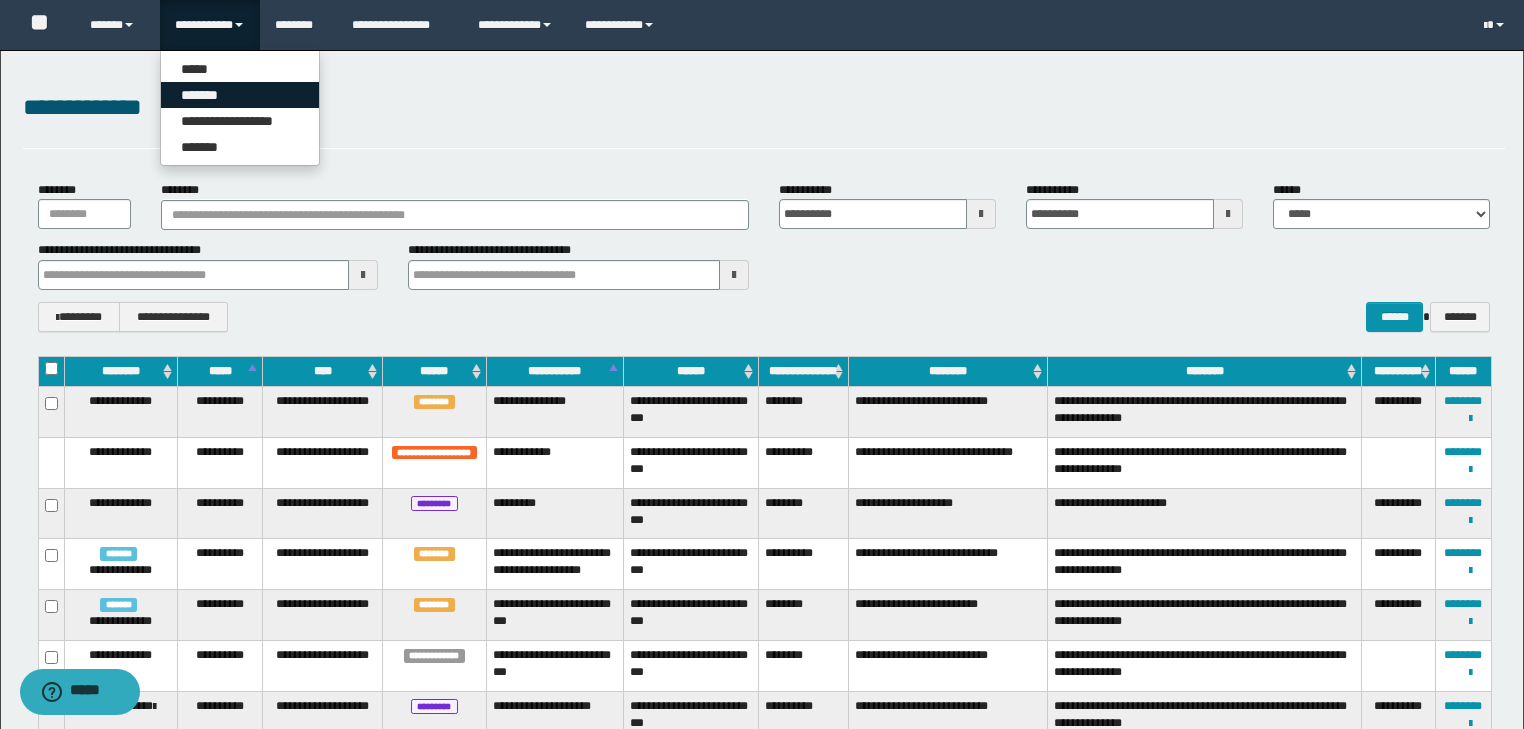 click on "*******" at bounding box center (240, 95) 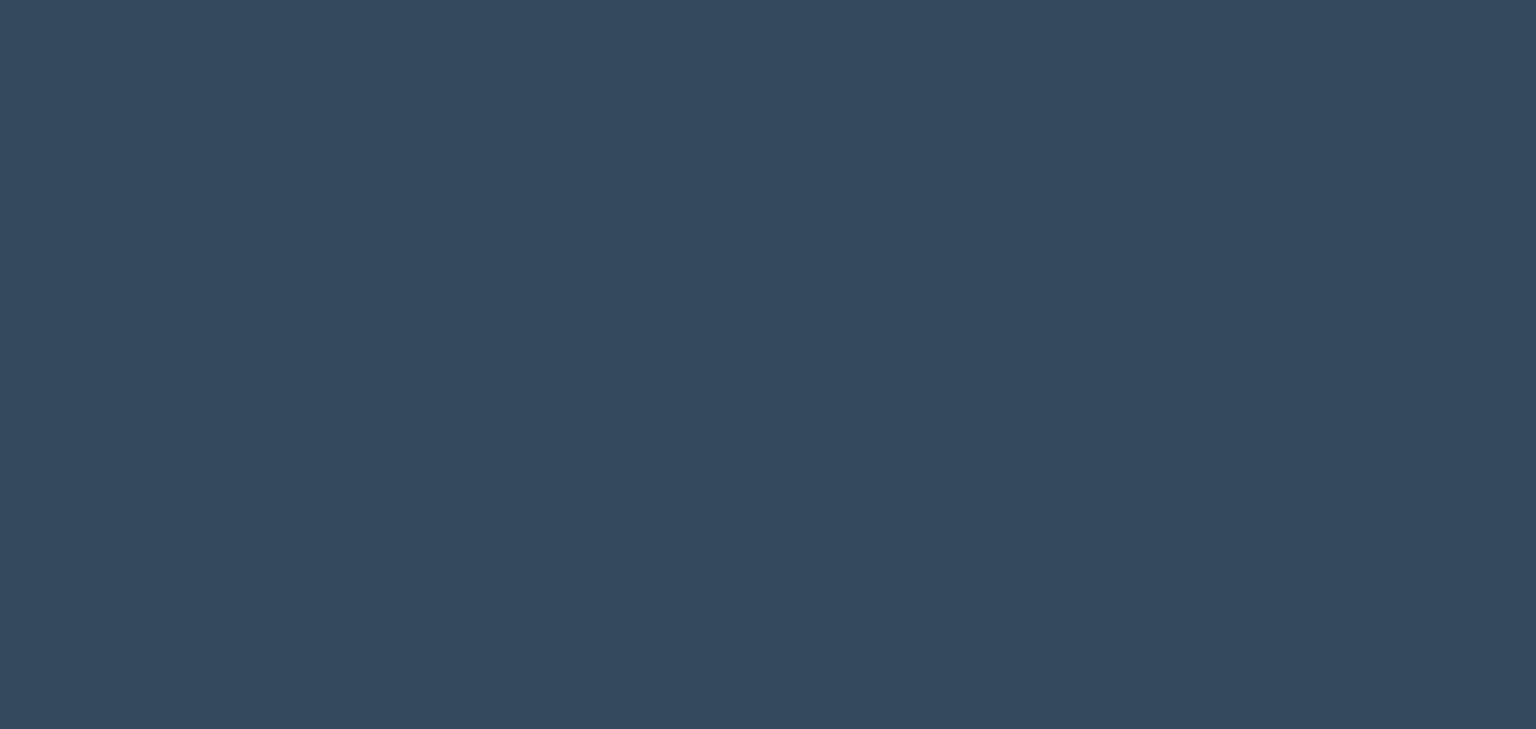 scroll, scrollTop: 0, scrollLeft: 0, axis: both 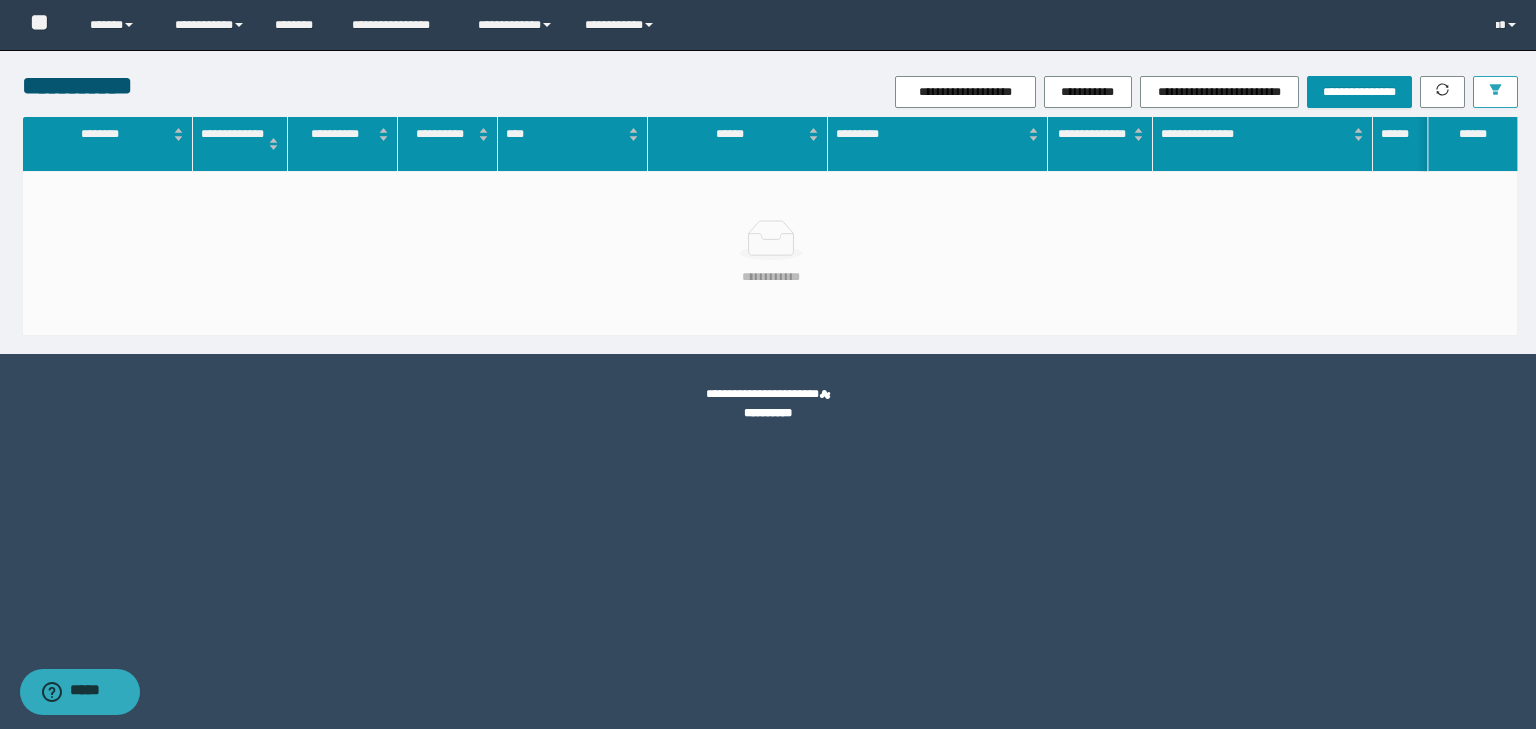 click at bounding box center (1495, 92) 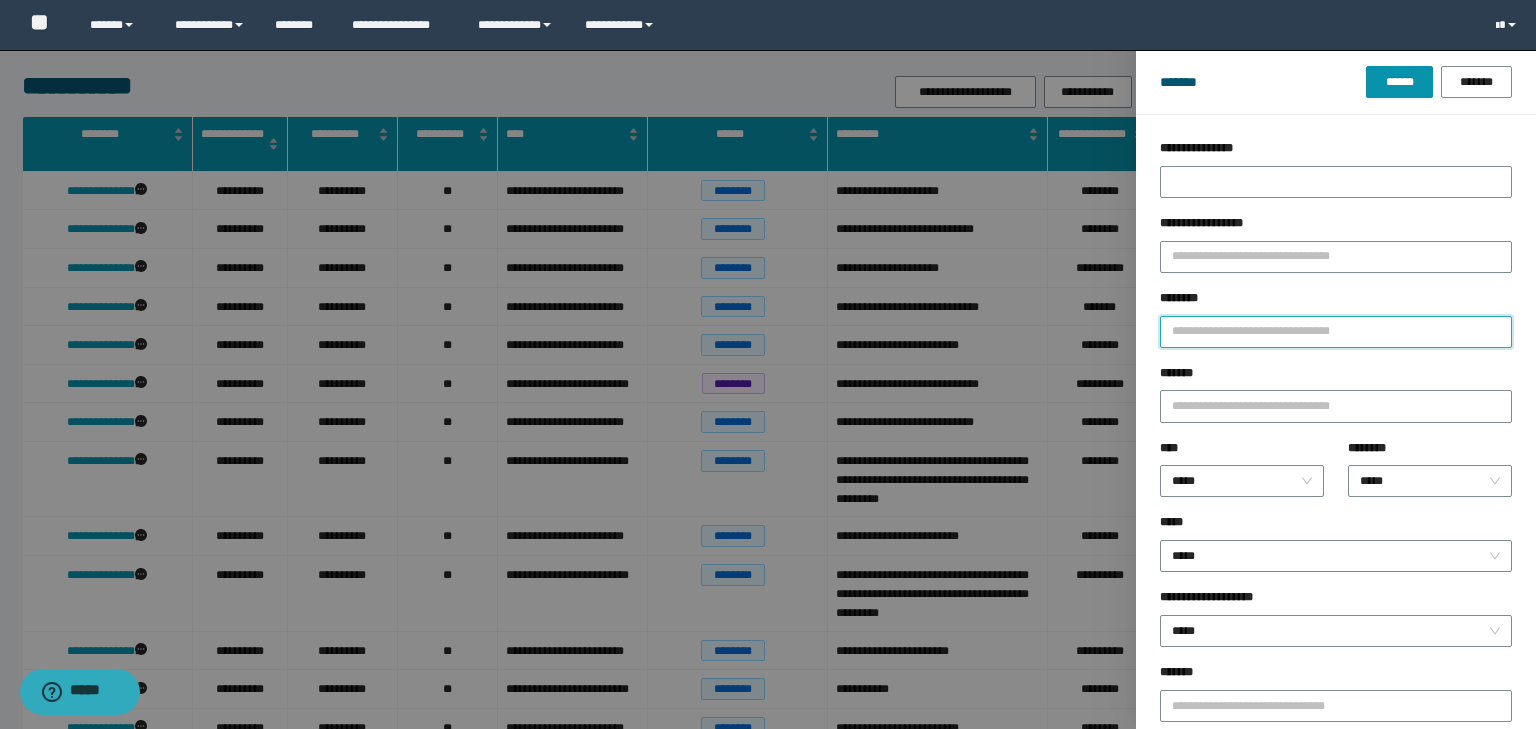 click on "********" at bounding box center (1336, 332) 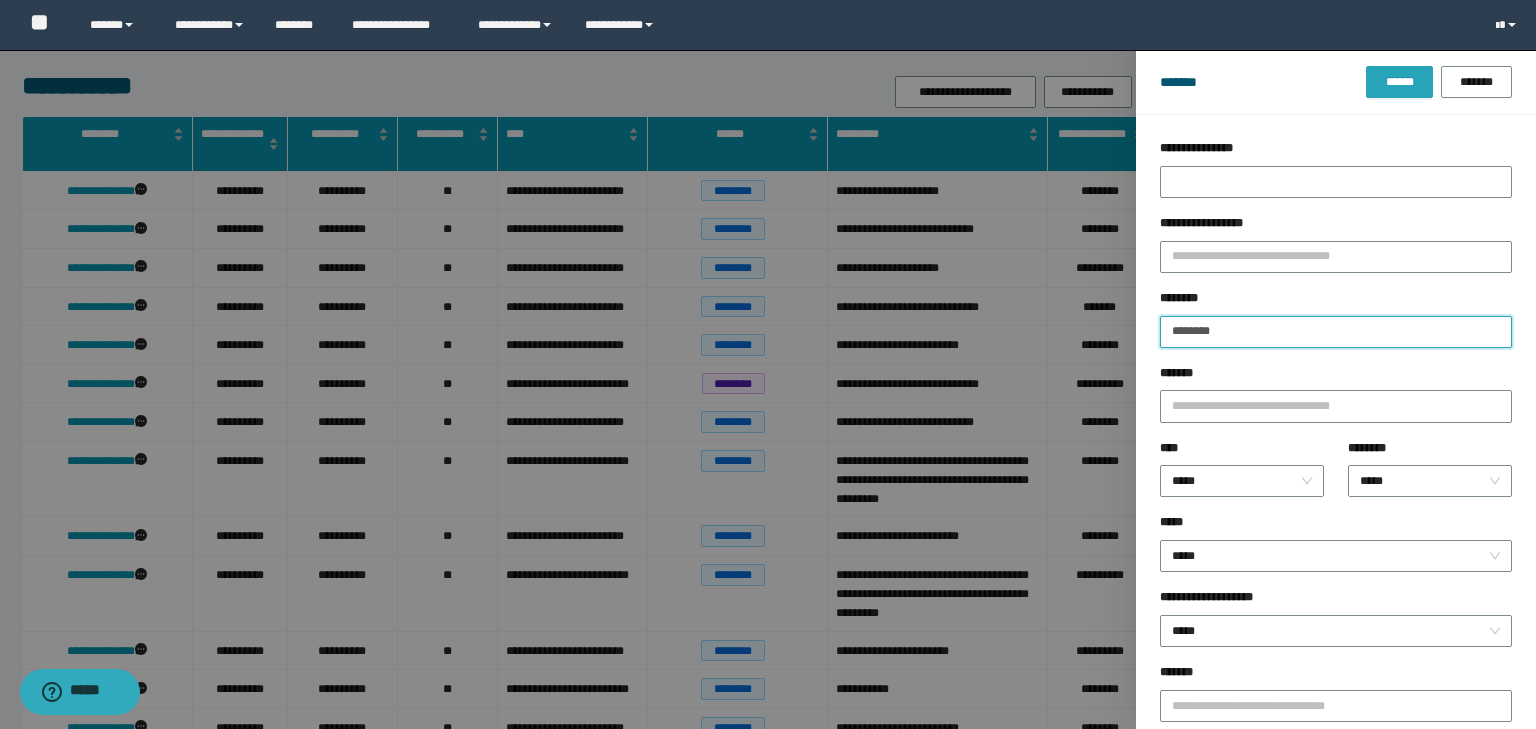 type on "********" 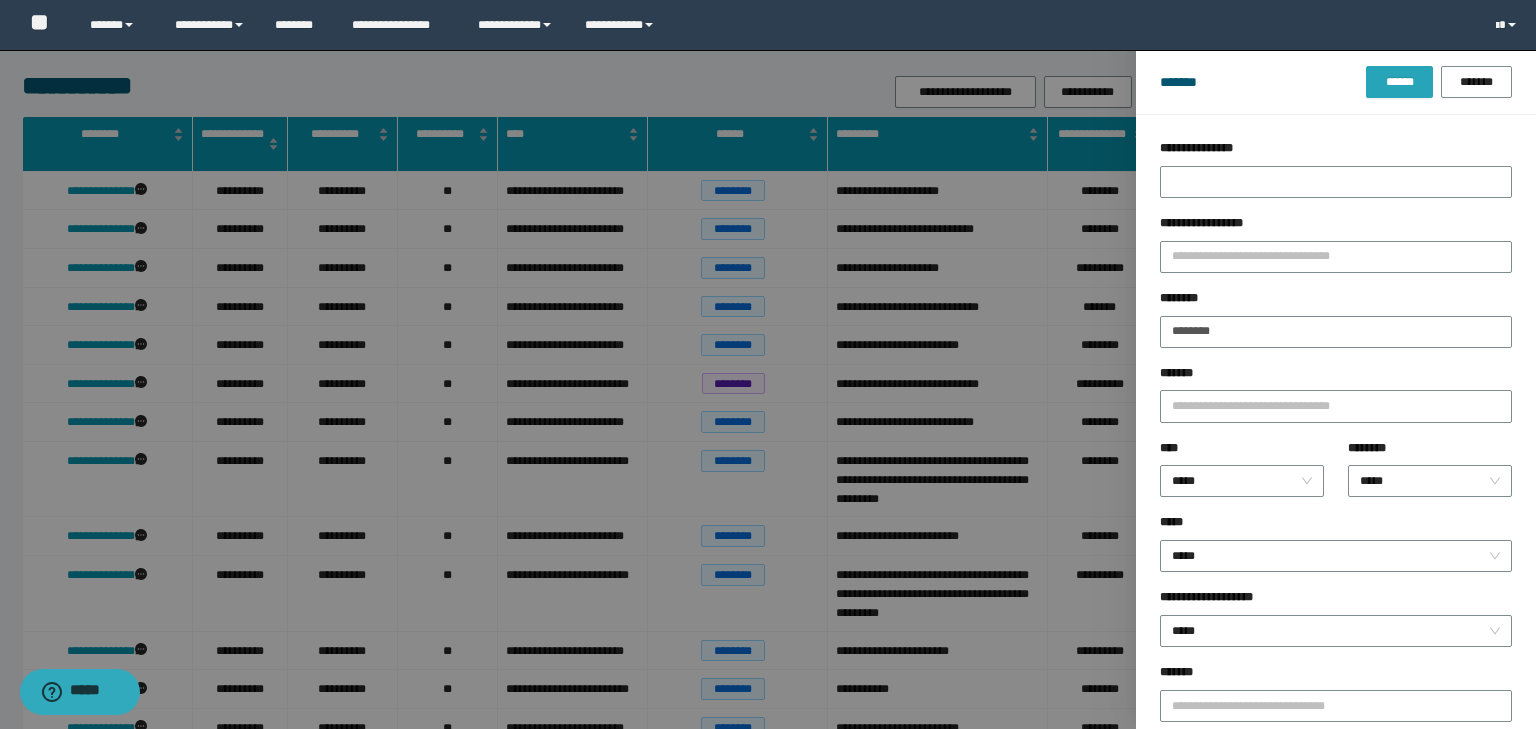 click on "******" at bounding box center (1399, 82) 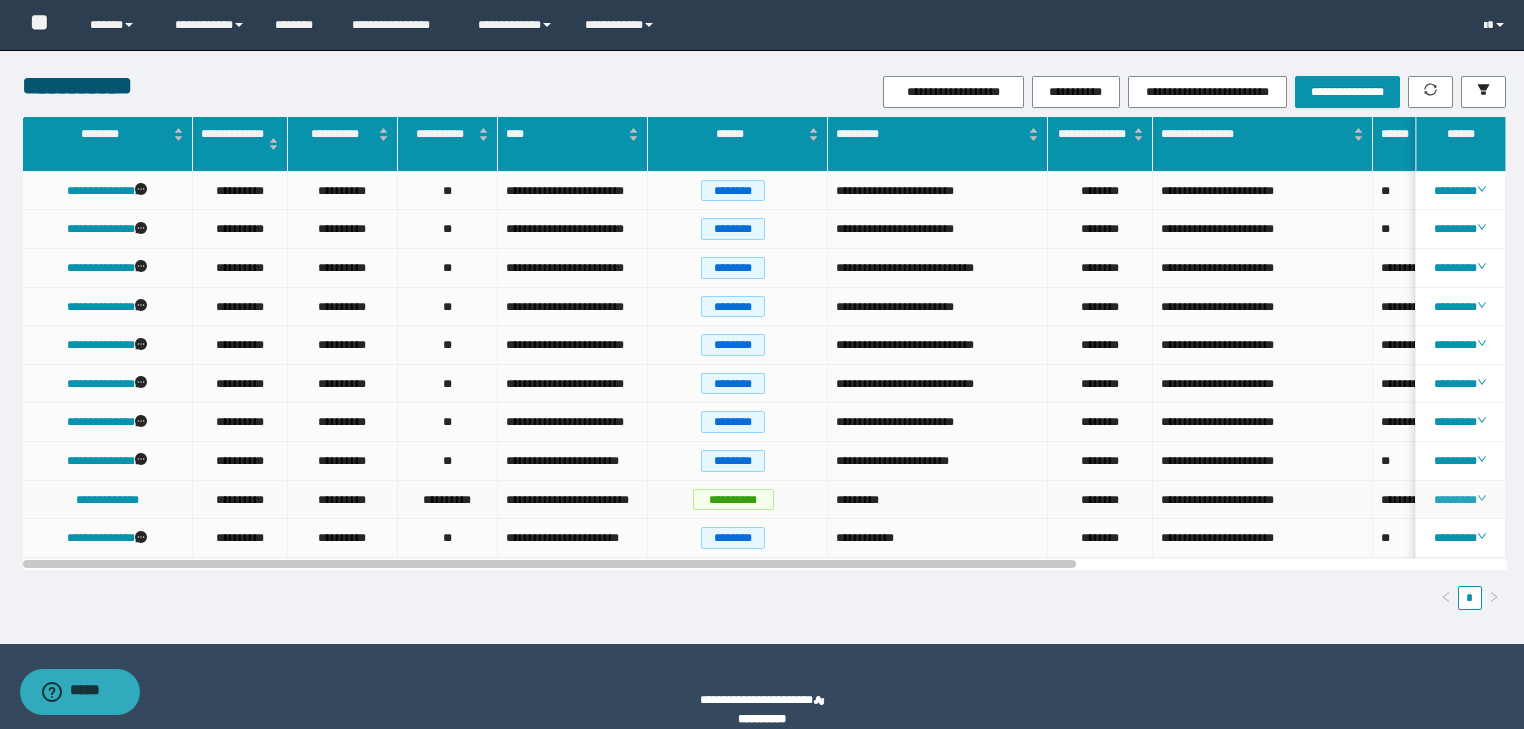 click on "********" at bounding box center [1460, 500] 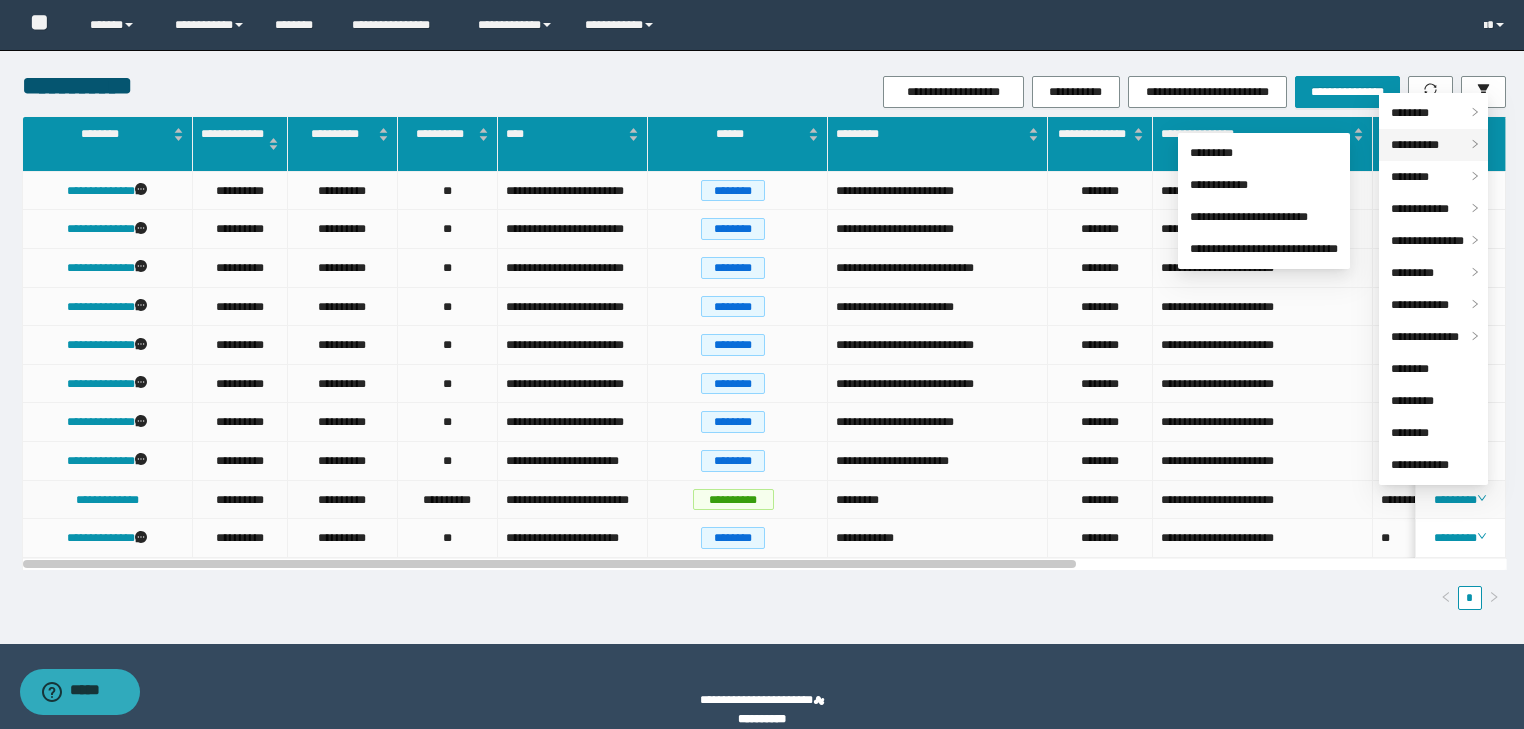 click on "**********" at bounding box center [1433, 145] 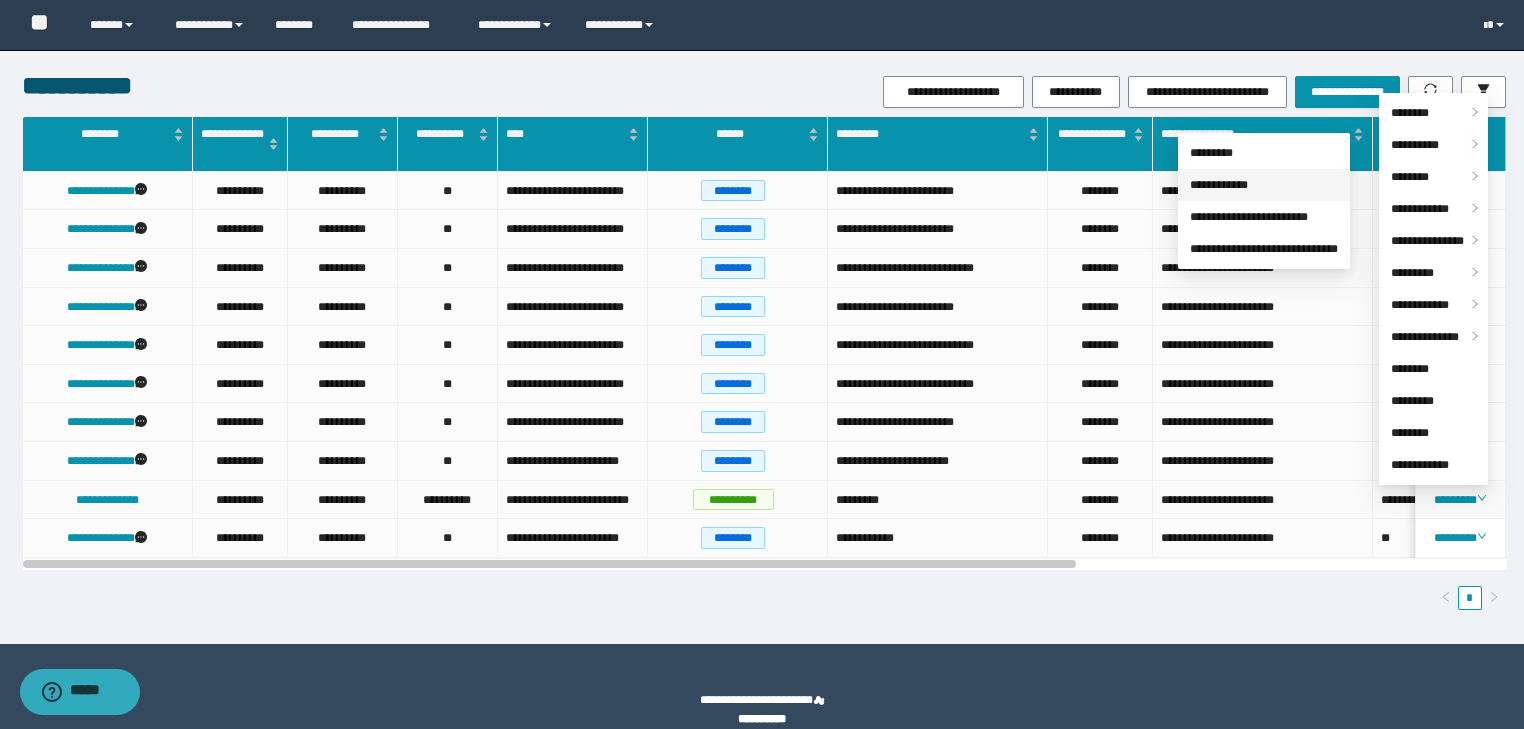 click on "**********" at bounding box center [1219, 185] 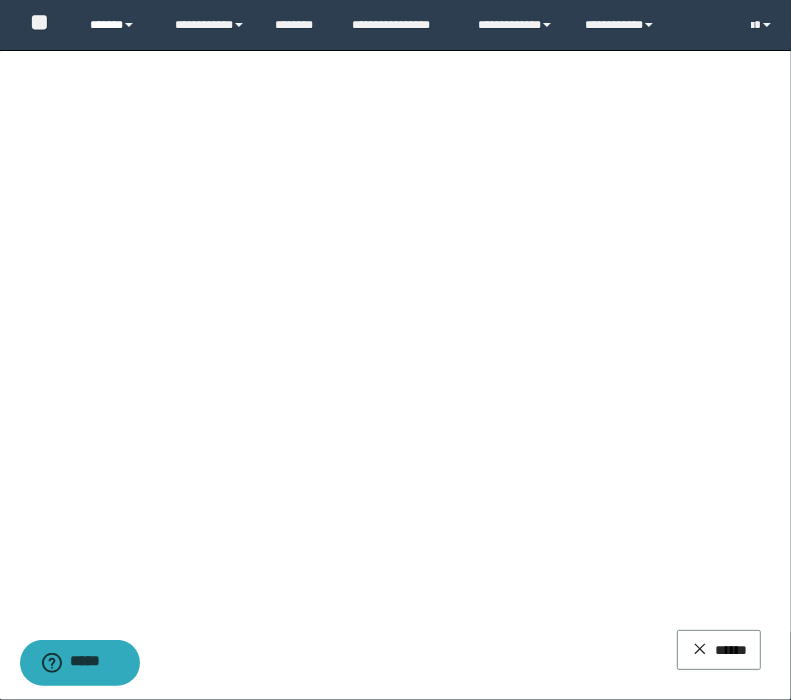 drag, startPoint x: 108, startPoint y: 23, endPoint x: 111, endPoint y: 35, distance: 12.369317 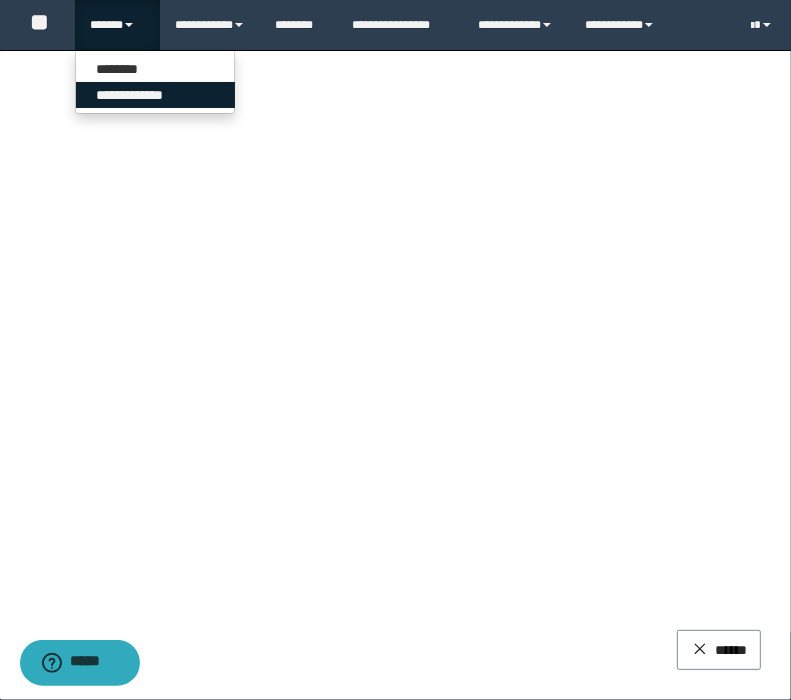 click on "**********" at bounding box center (155, 95) 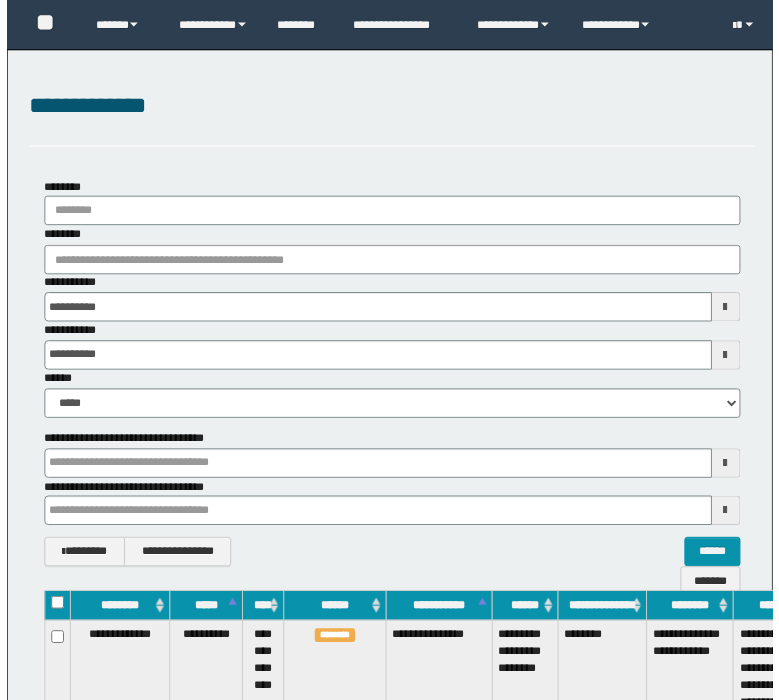 scroll, scrollTop: 0, scrollLeft: 0, axis: both 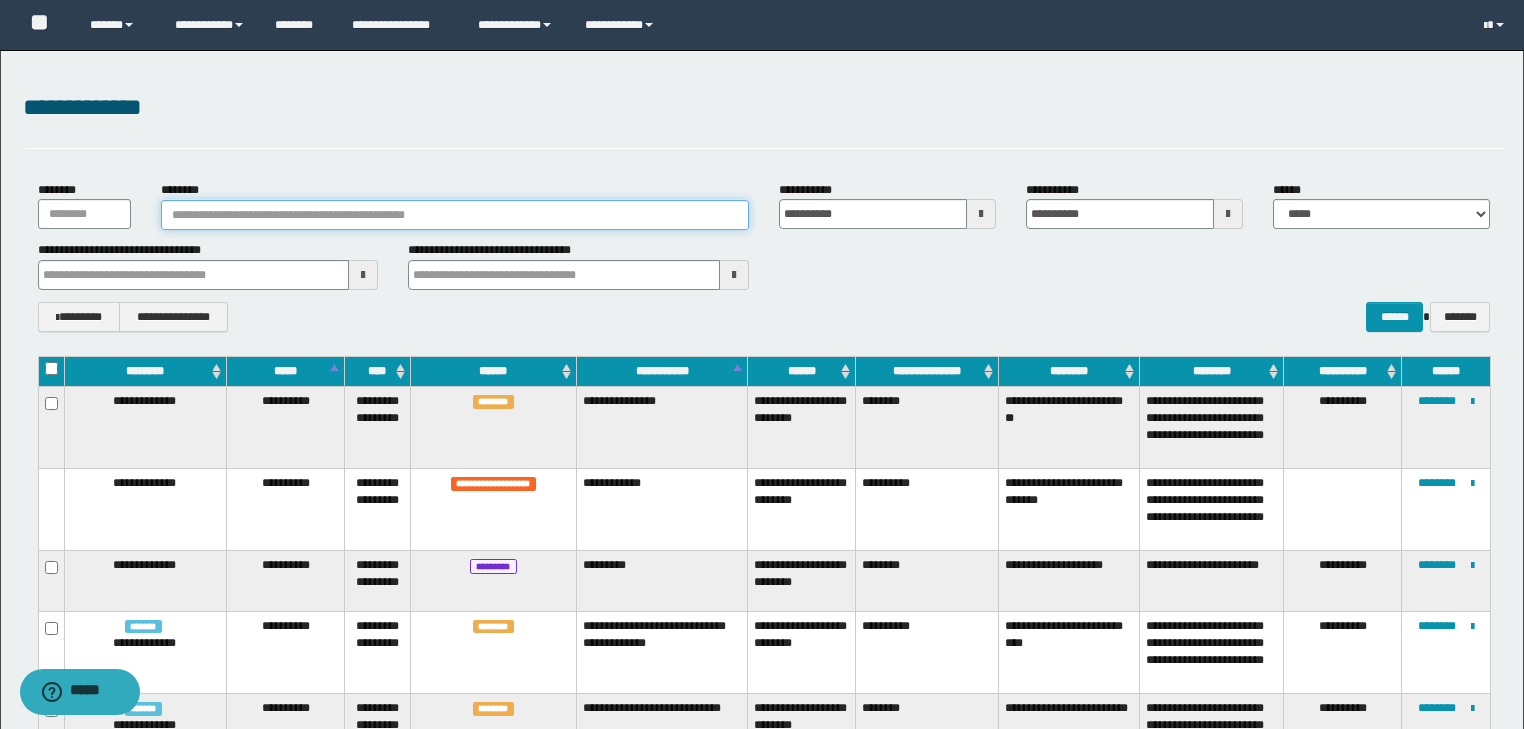 click on "********" at bounding box center (455, 215) 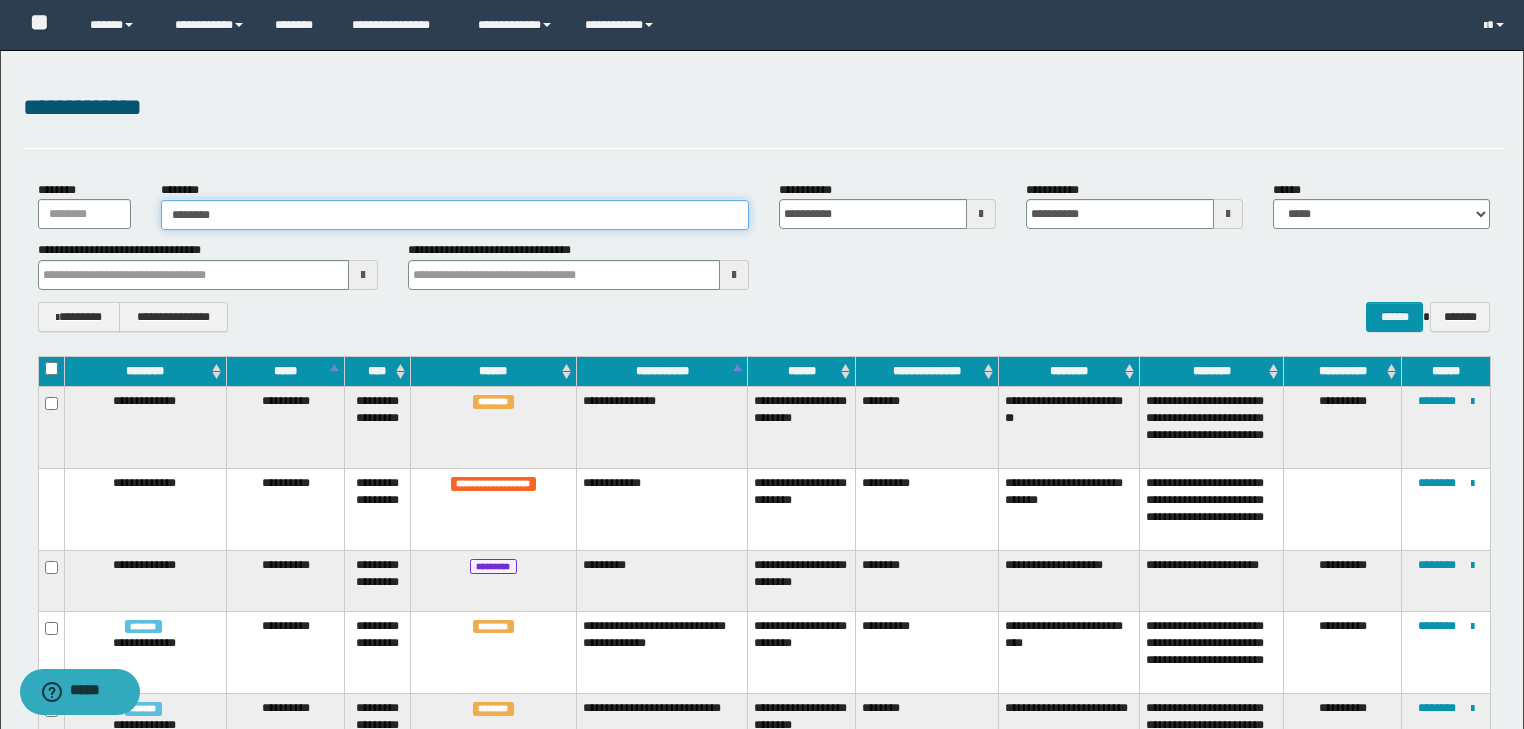 type on "********" 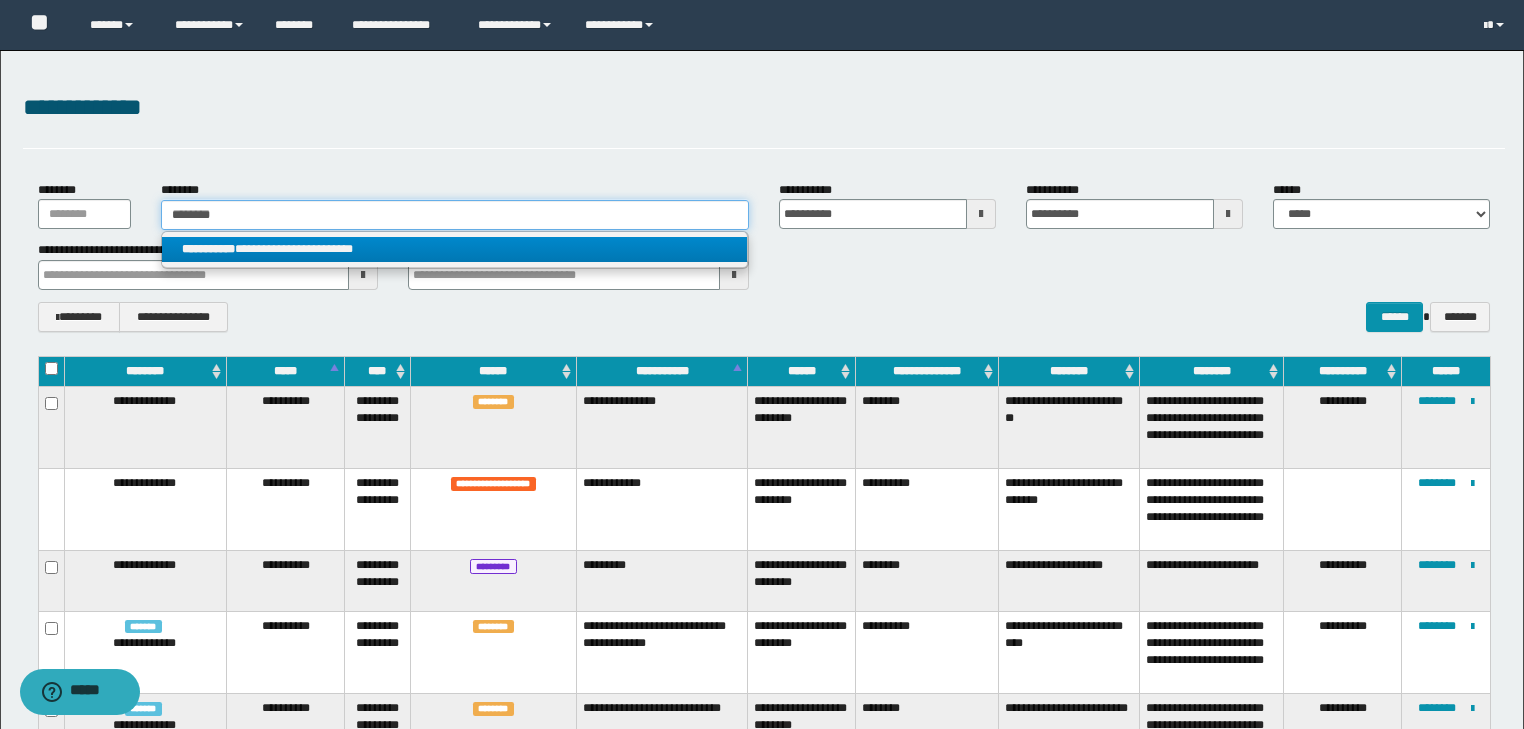 type on "********" 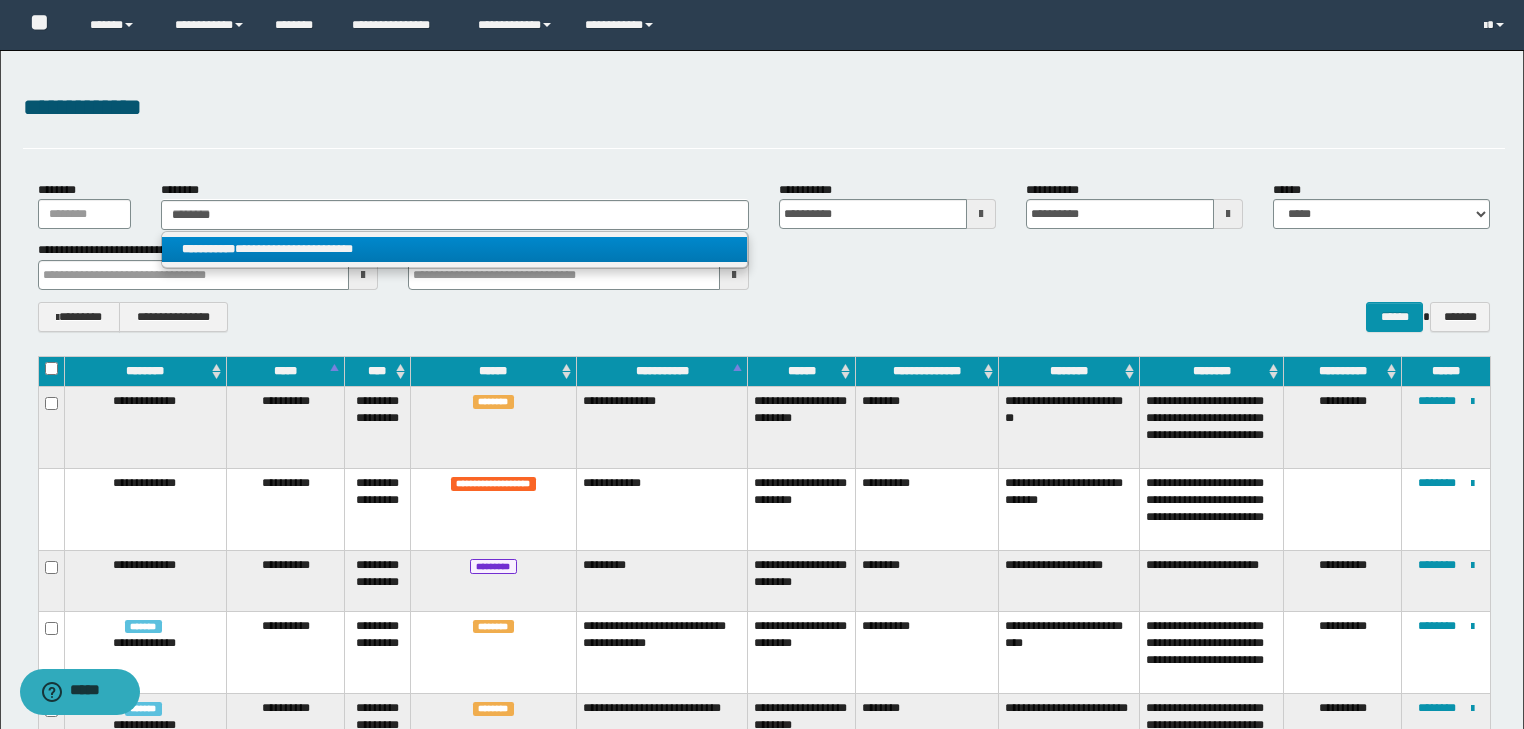 click on "**********" at bounding box center [454, 249] 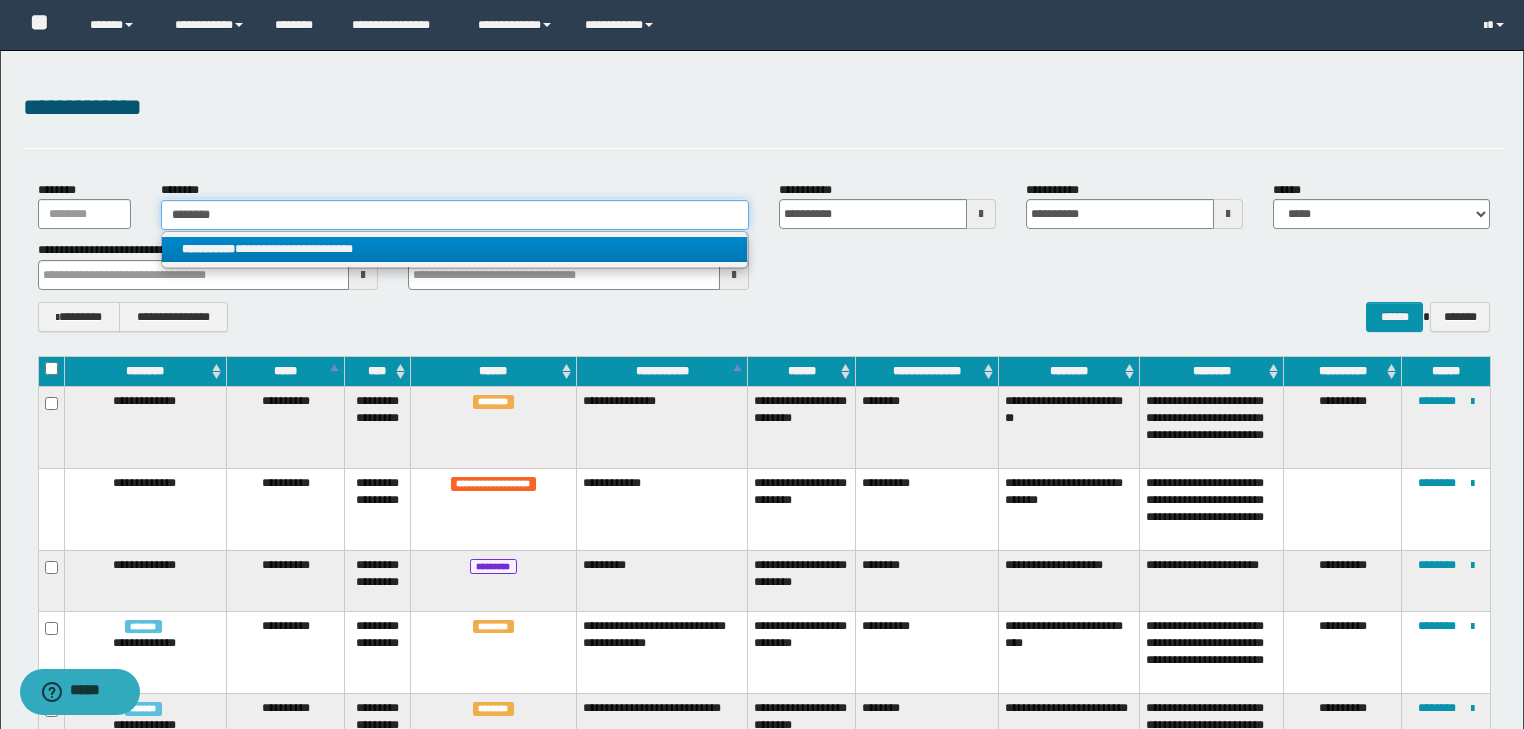 type 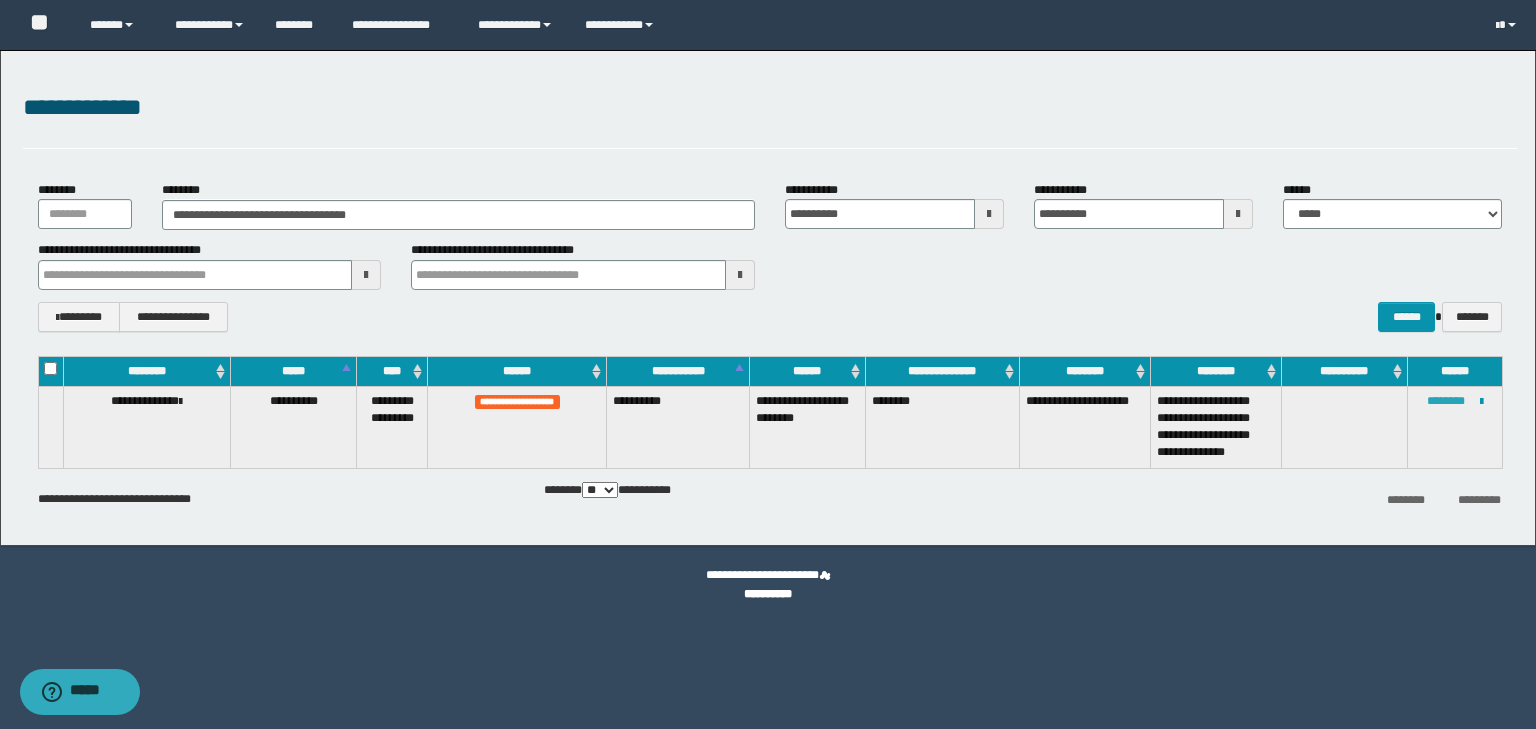 click on "********" at bounding box center (1446, 401) 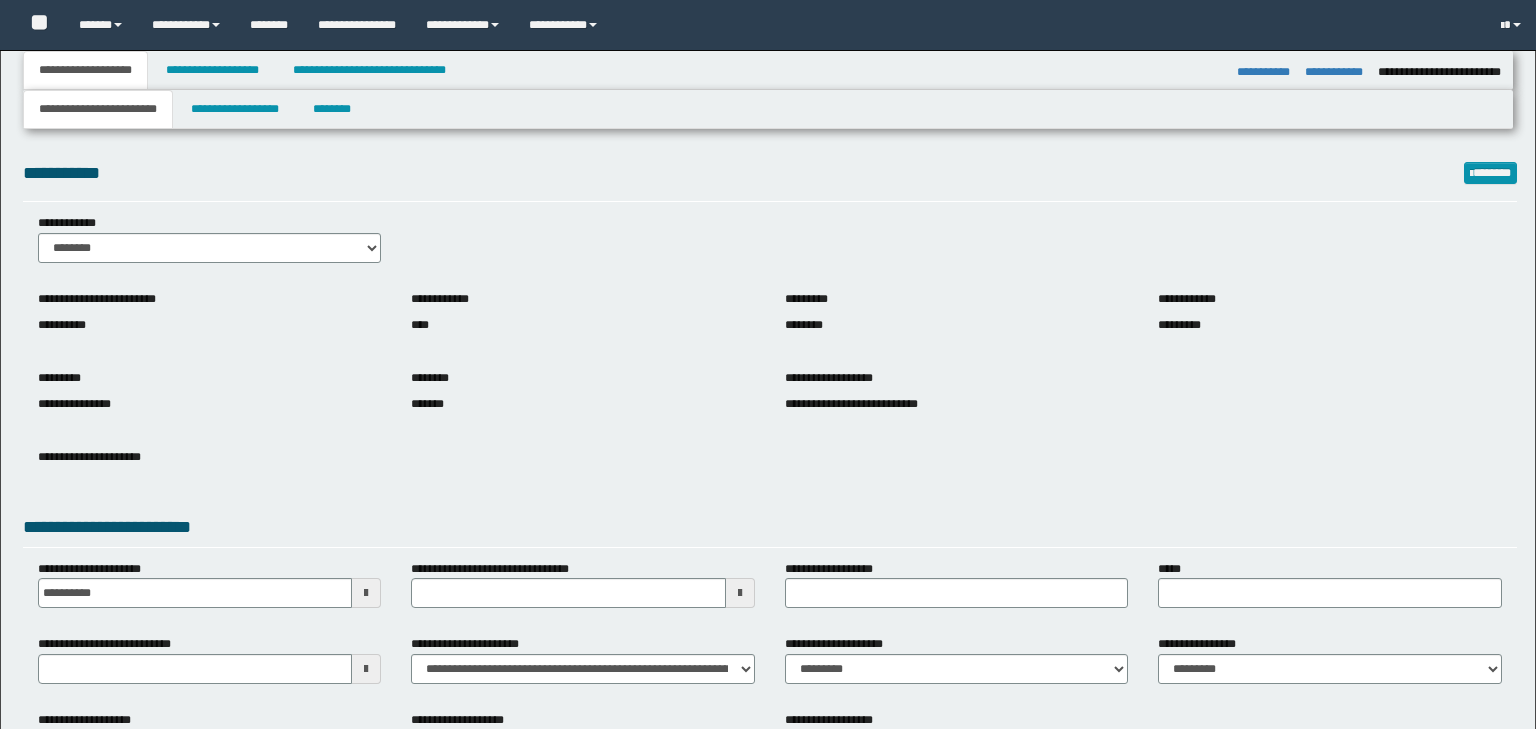select on "*" 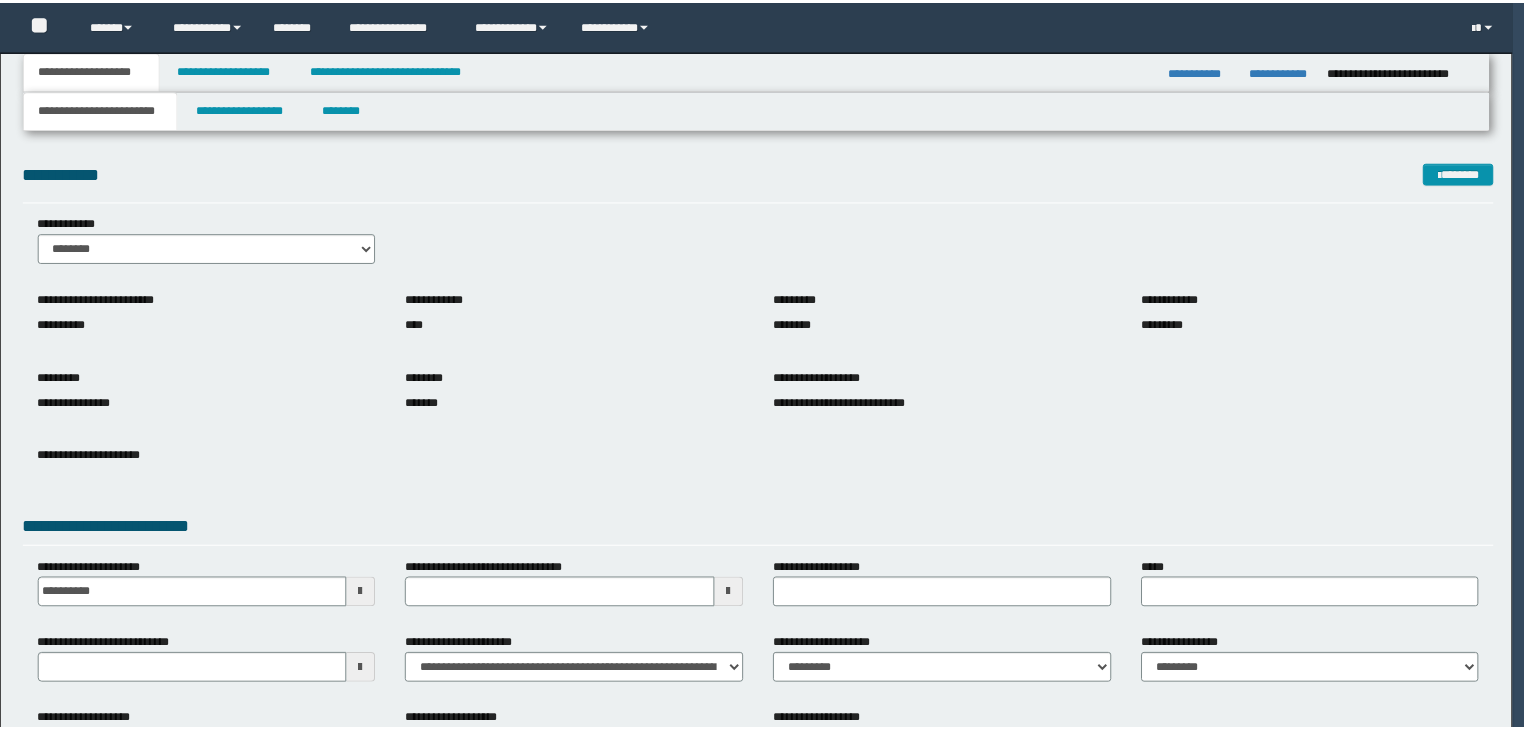 scroll, scrollTop: 0, scrollLeft: 0, axis: both 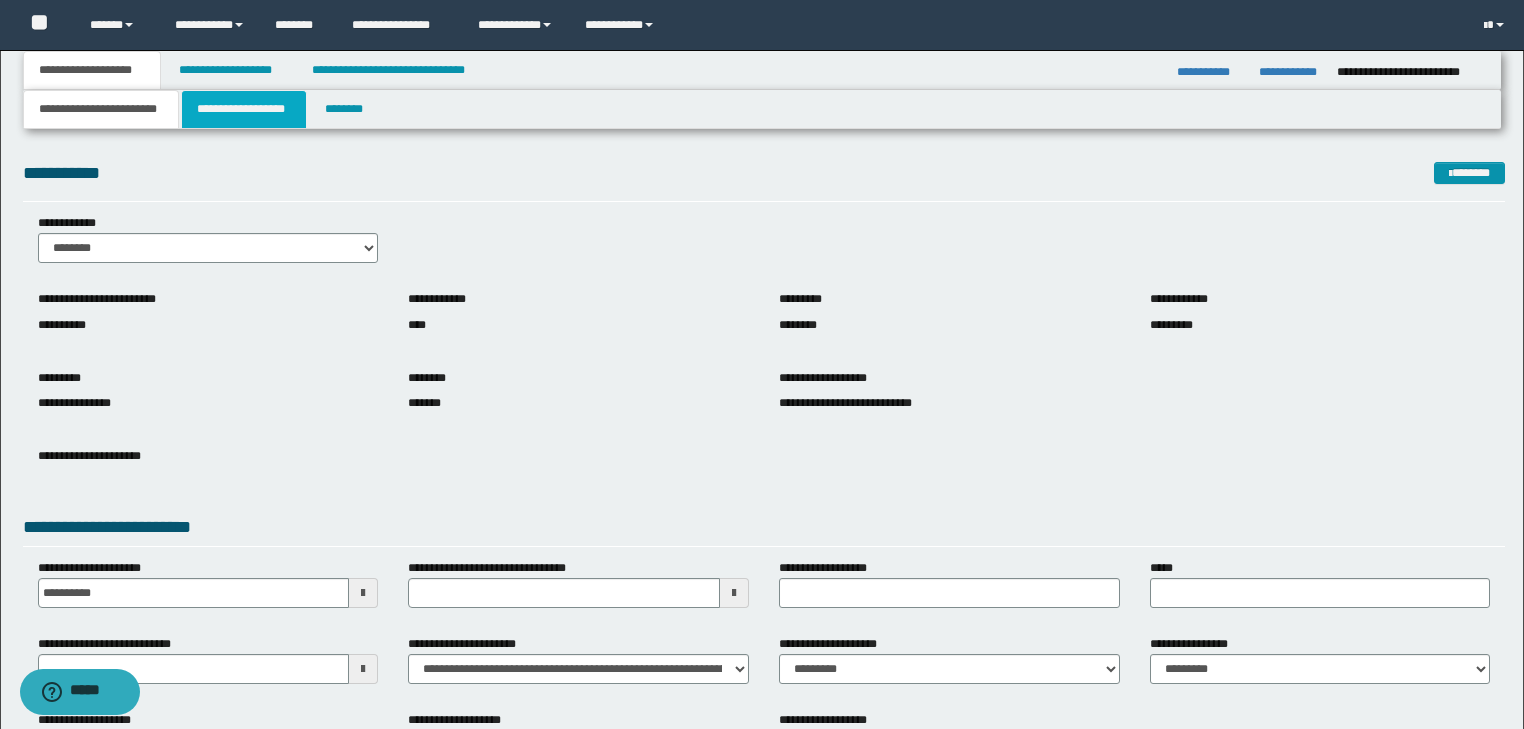 click on "**********" at bounding box center (244, 109) 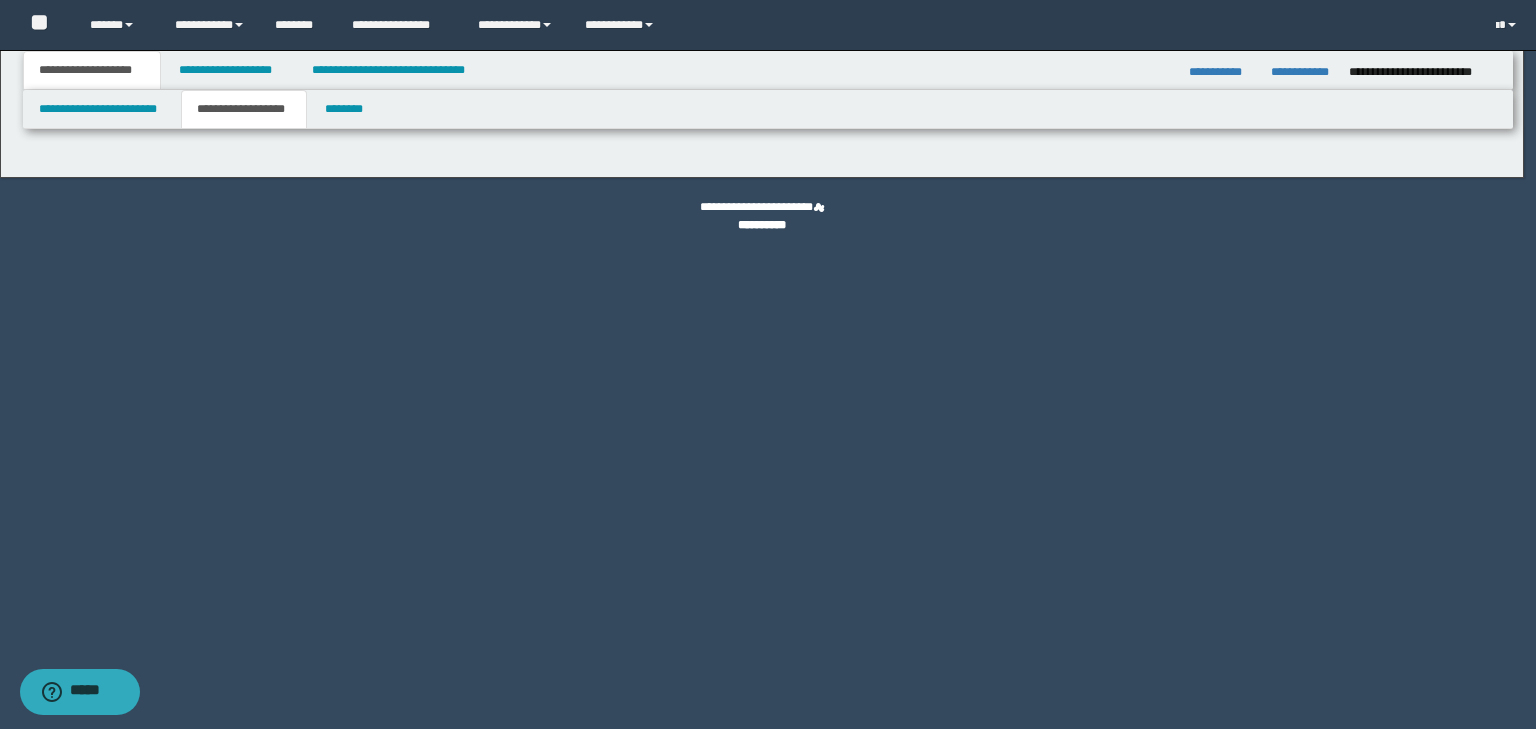 type on "********" 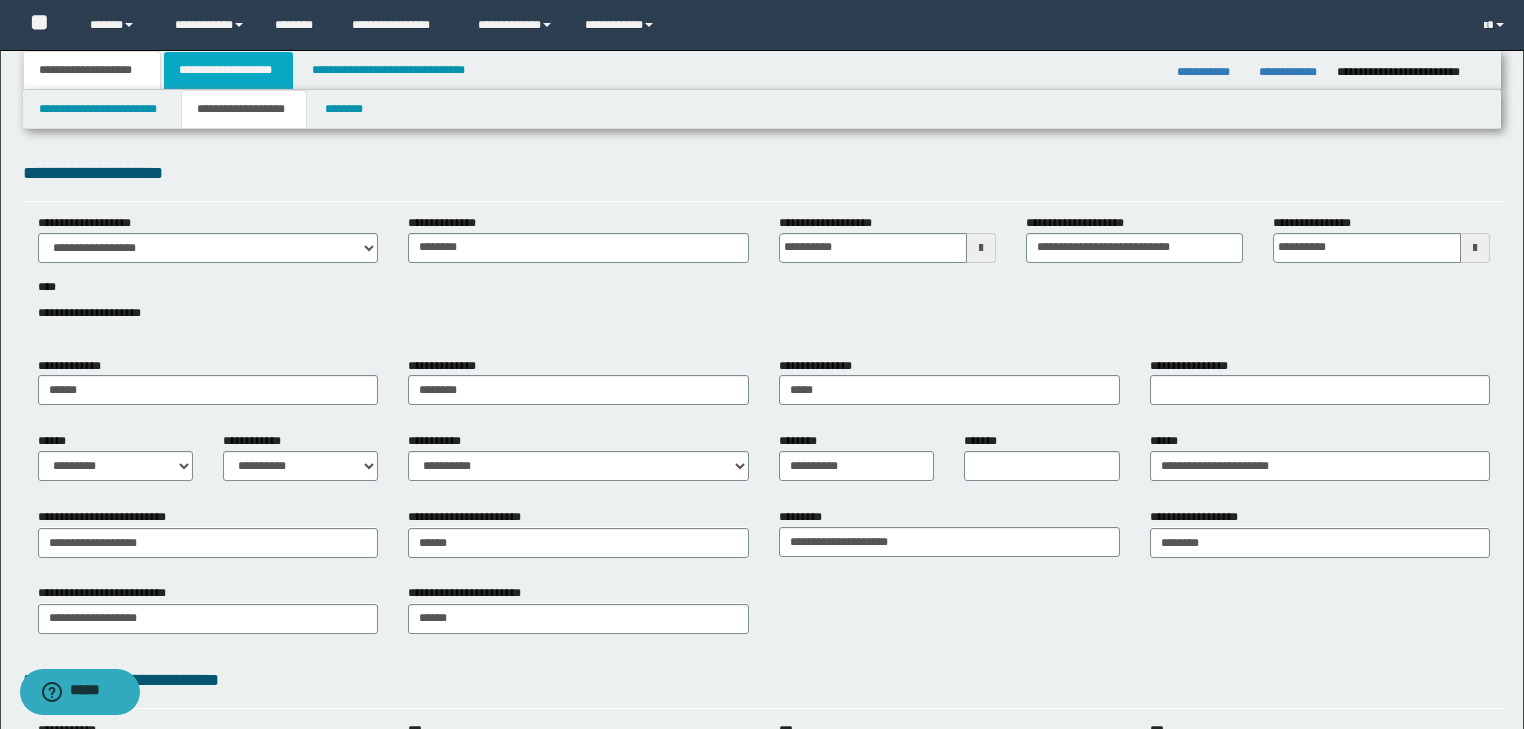 click on "**********" at bounding box center [228, 70] 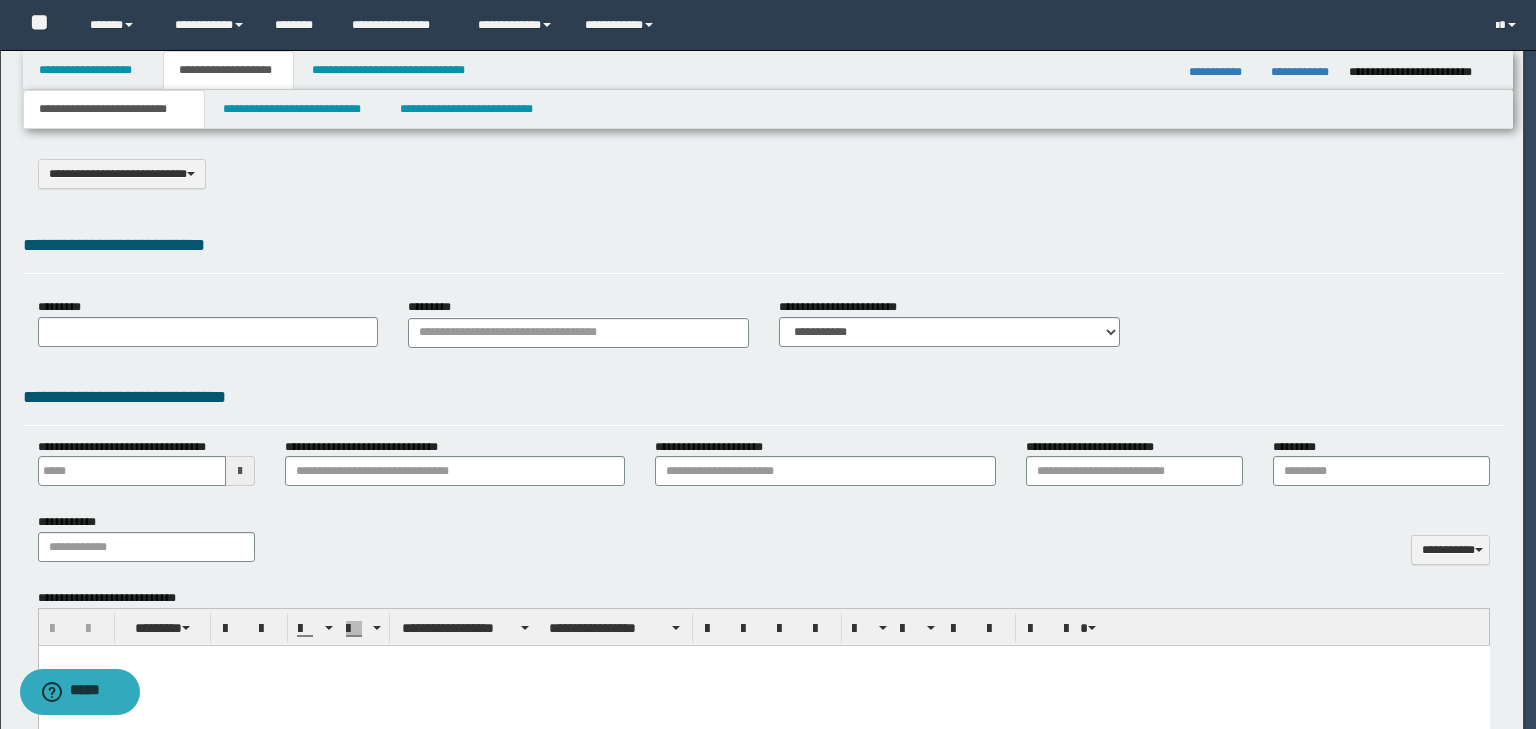 scroll, scrollTop: 0, scrollLeft: 0, axis: both 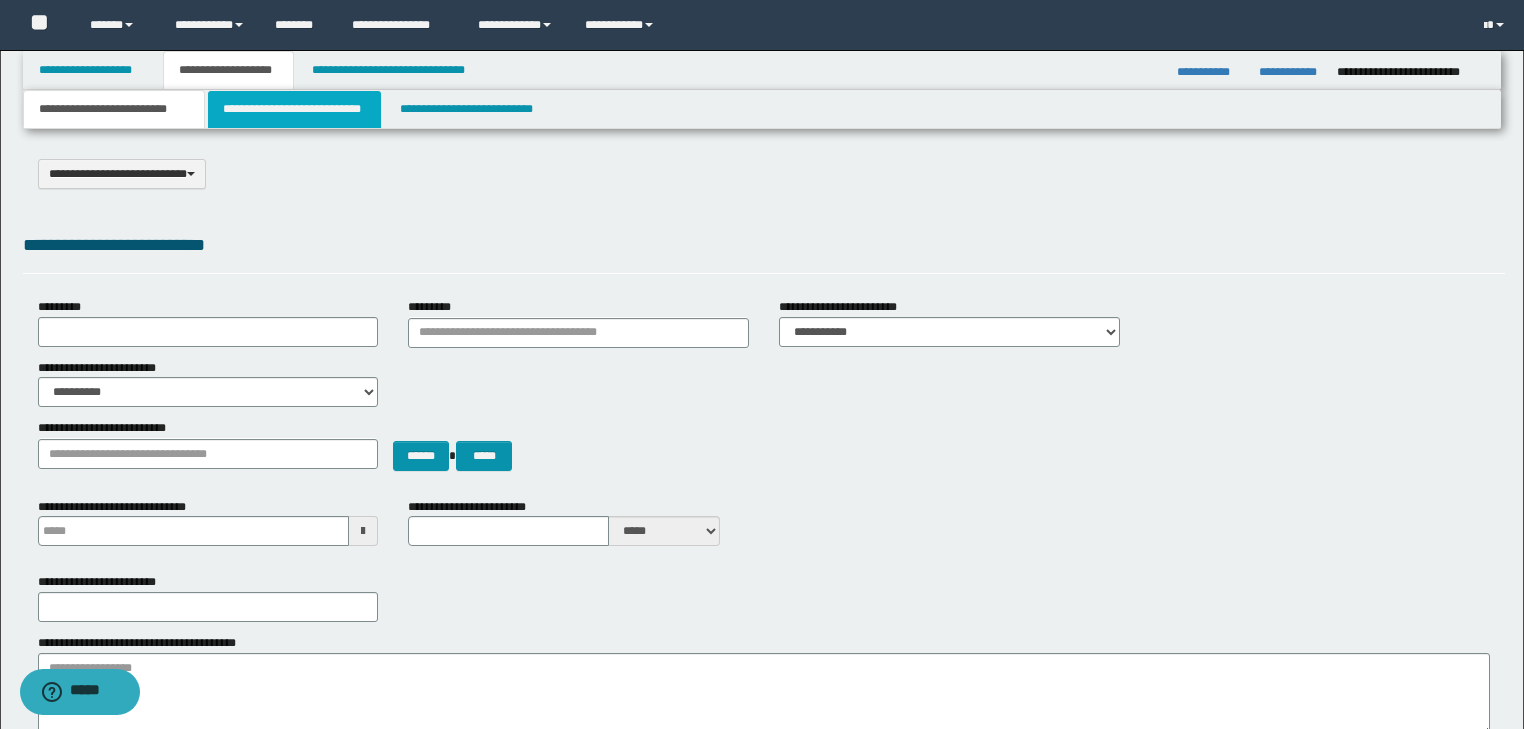 click on "**********" at bounding box center (294, 109) 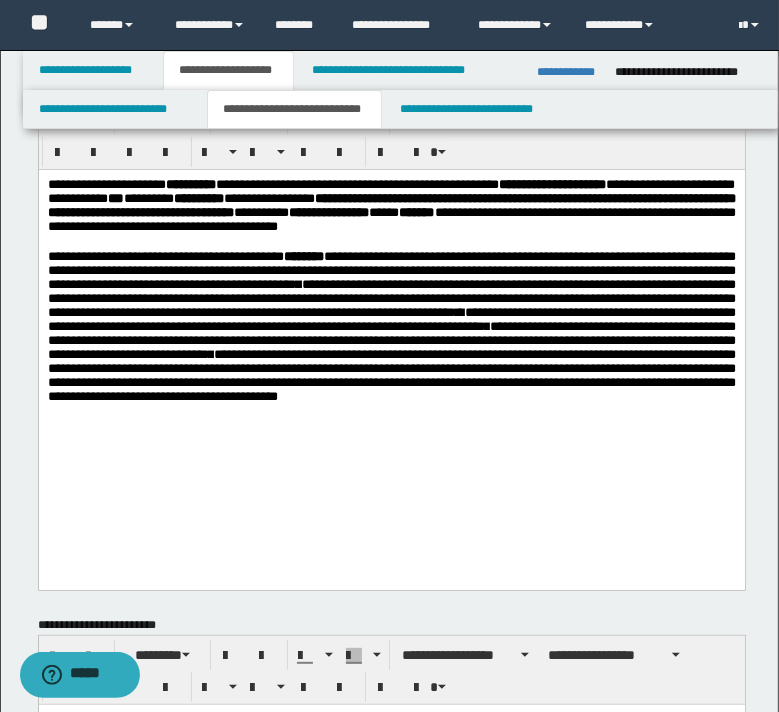 scroll, scrollTop: 80, scrollLeft: 0, axis: vertical 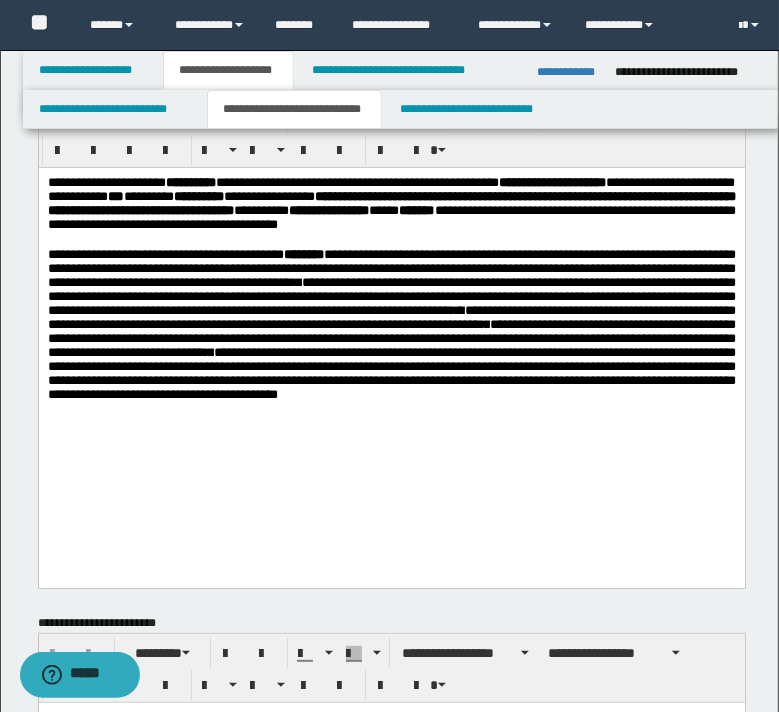 drag, startPoint x: 384, startPoint y: 436, endPoint x: 384, endPoint y: 516, distance: 80 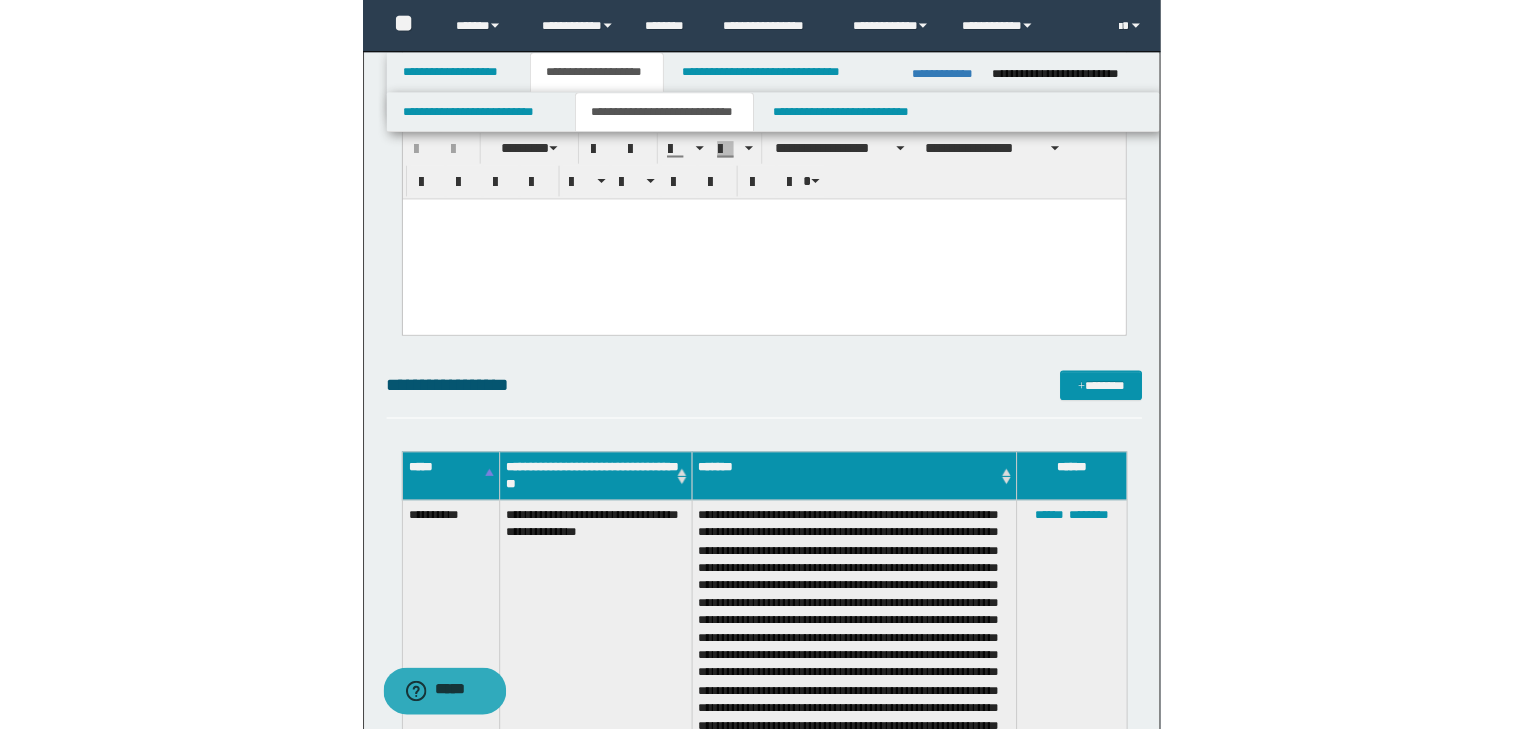 scroll, scrollTop: 480, scrollLeft: 0, axis: vertical 